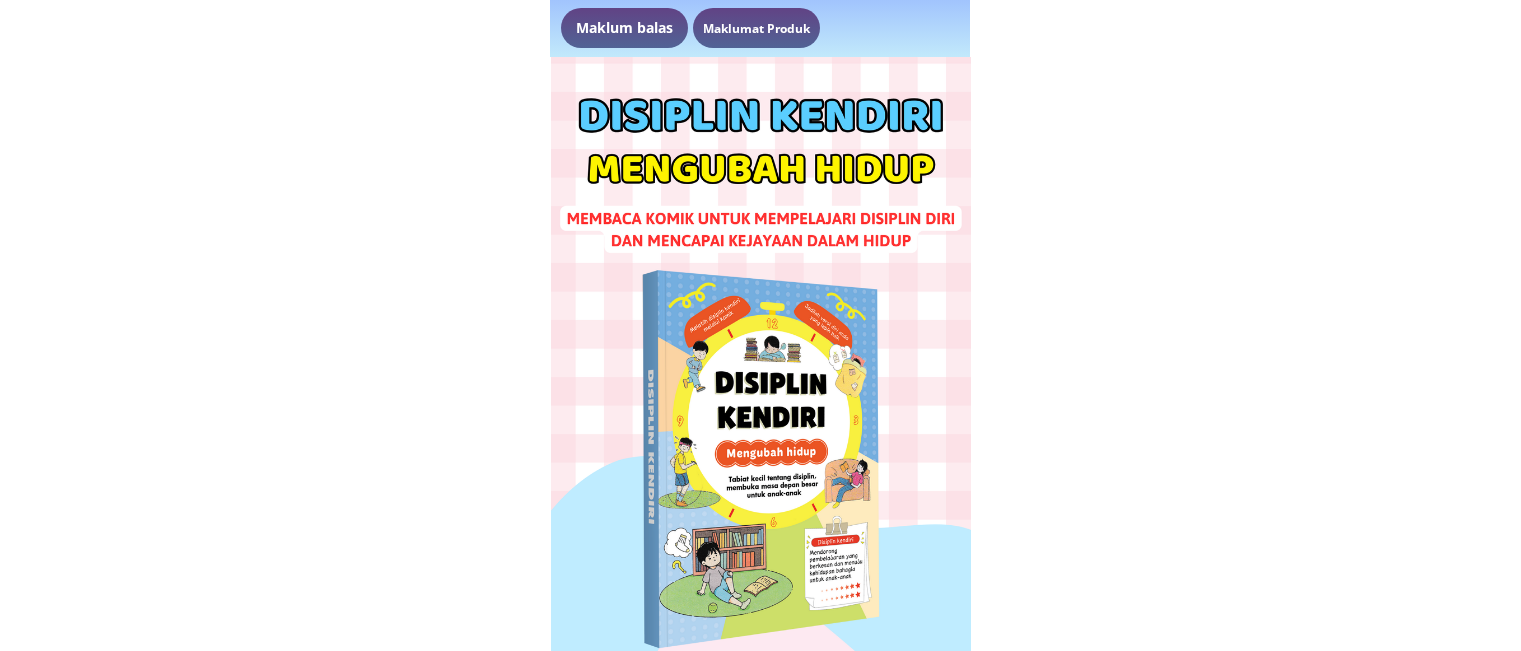 scroll, scrollTop: 0, scrollLeft: 0, axis: both 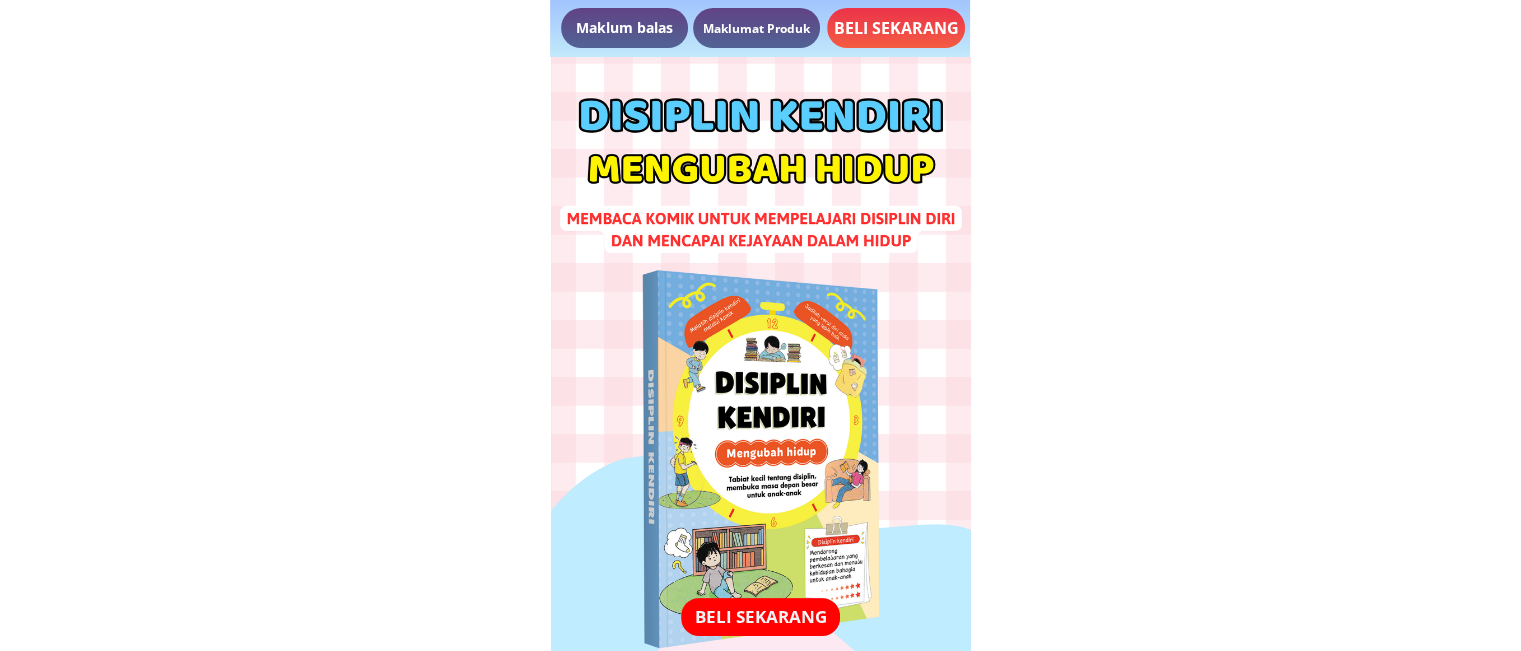 click on "BELI SEKARANG" at bounding box center (896, 28) 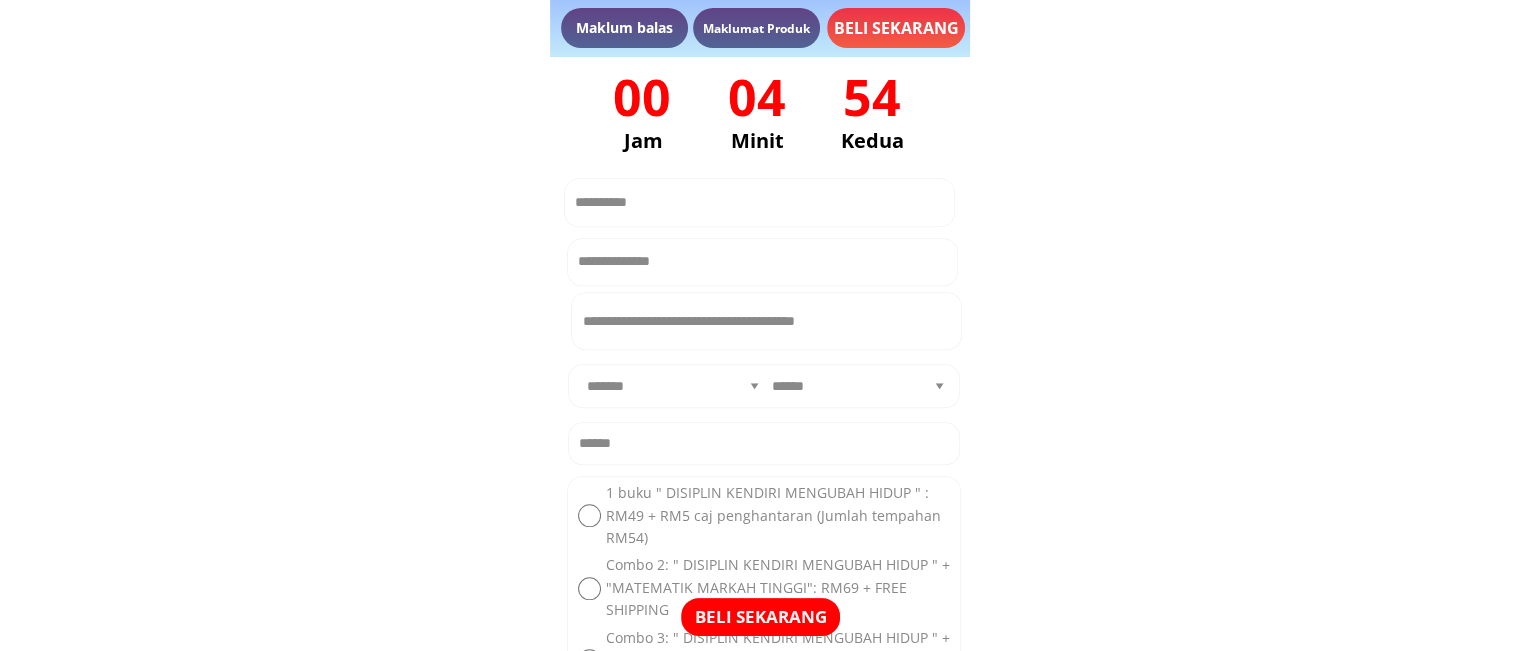 scroll, scrollTop: 9336, scrollLeft: 0, axis: vertical 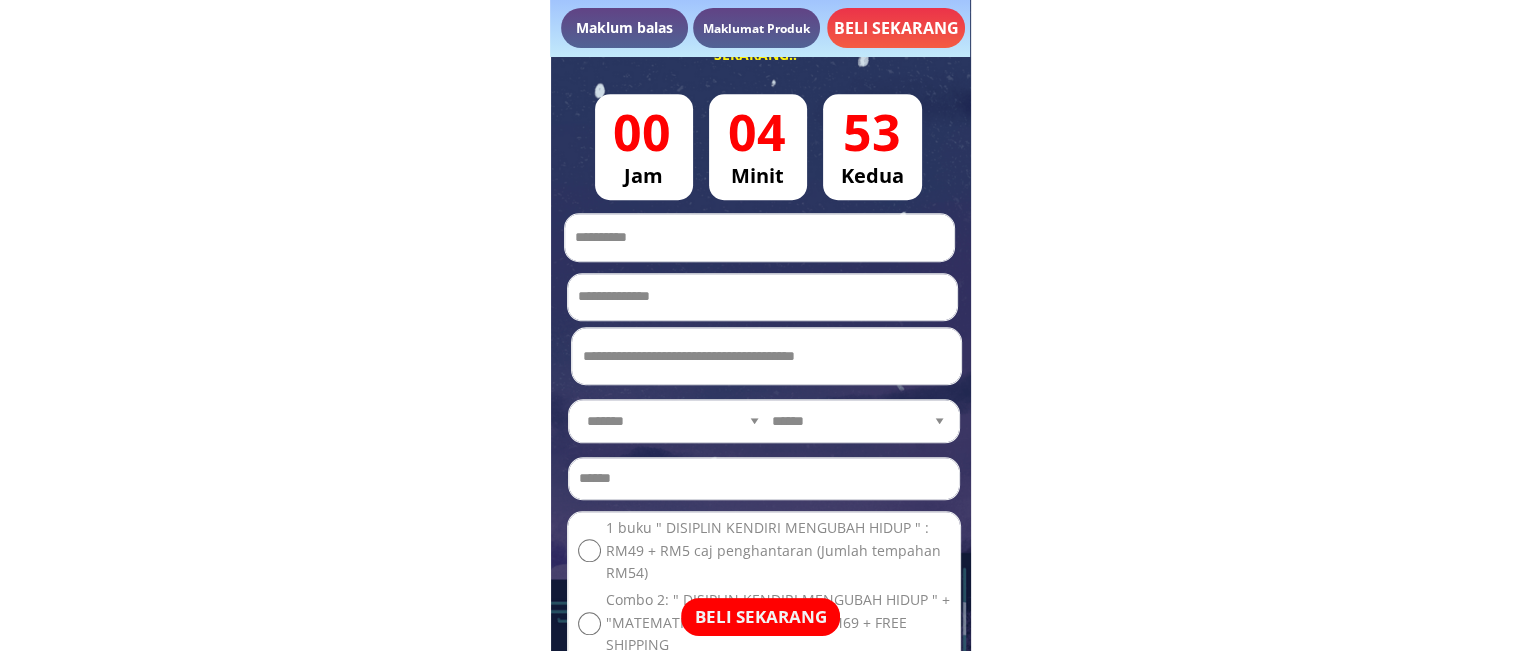 click at bounding box center (759, 238) 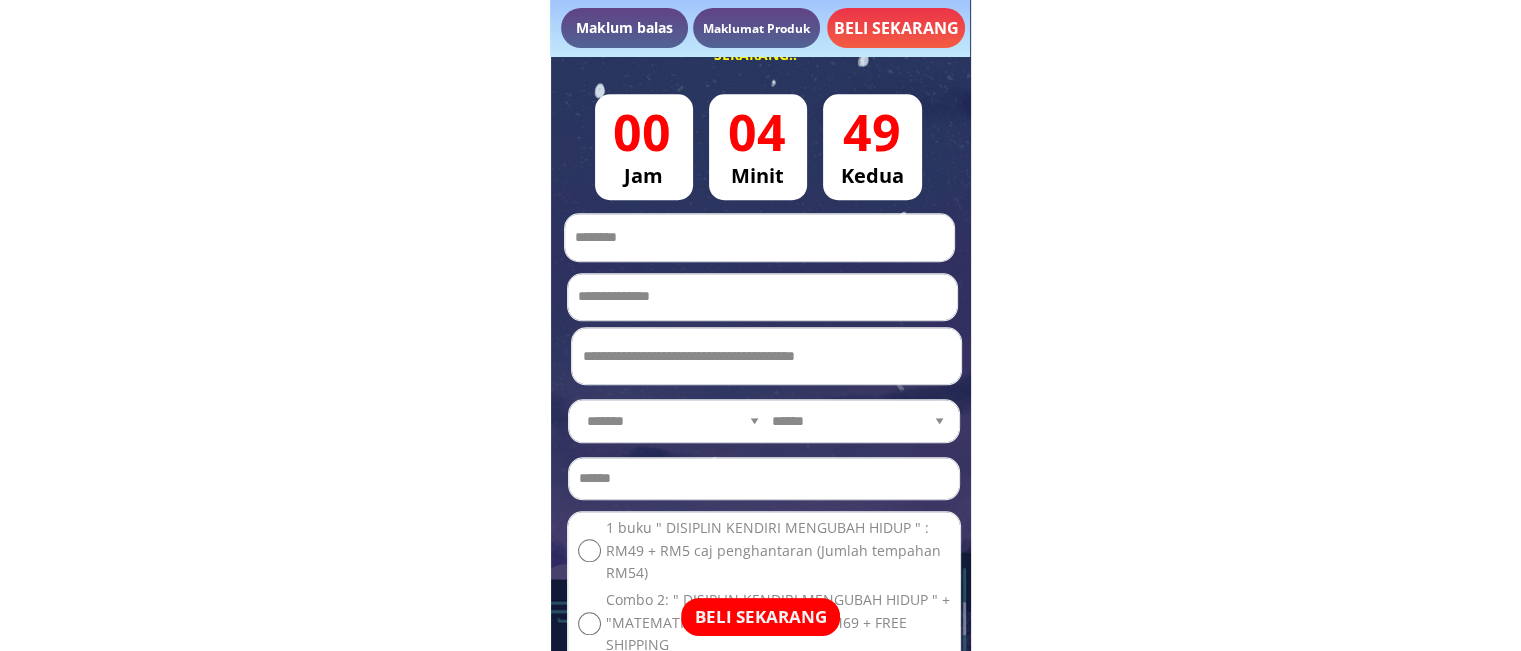 type on "********" 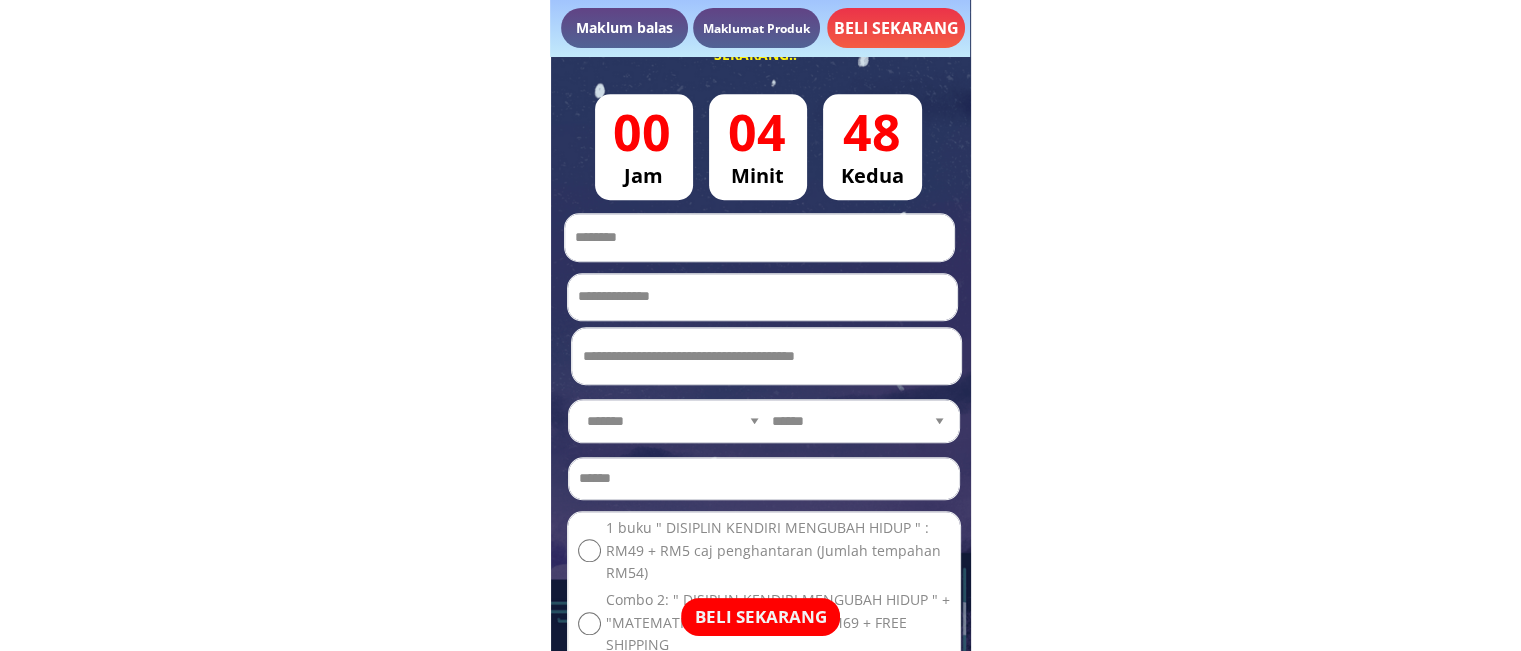 click at bounding box center (762, 297) 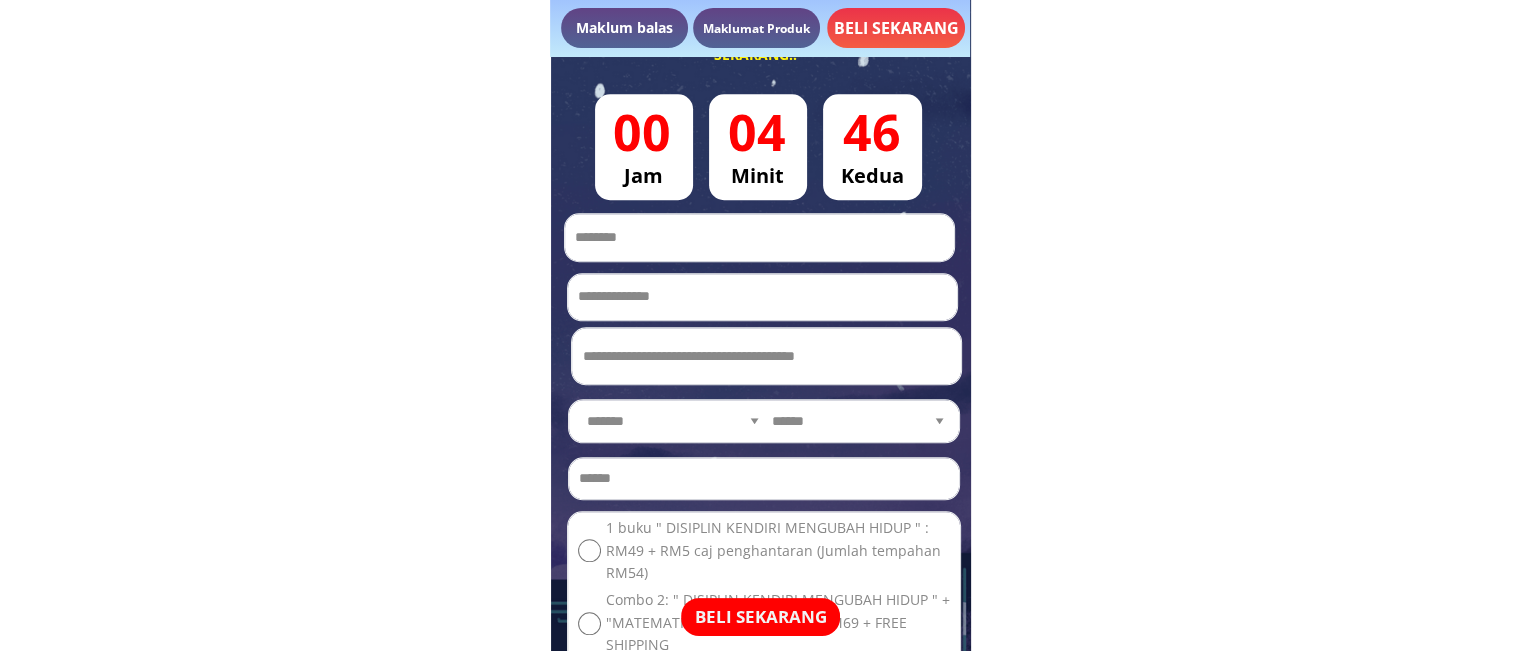 click at bounding box center [766, 356] 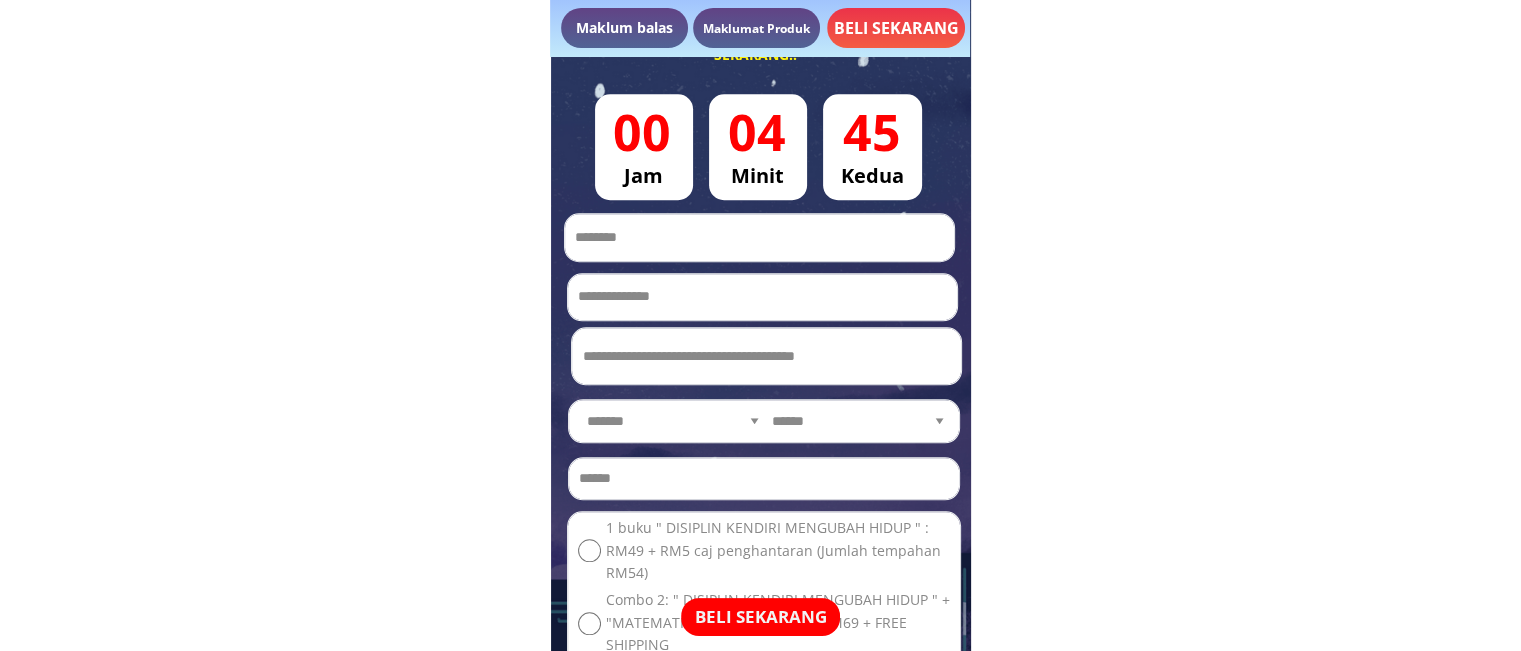 type on "**********" 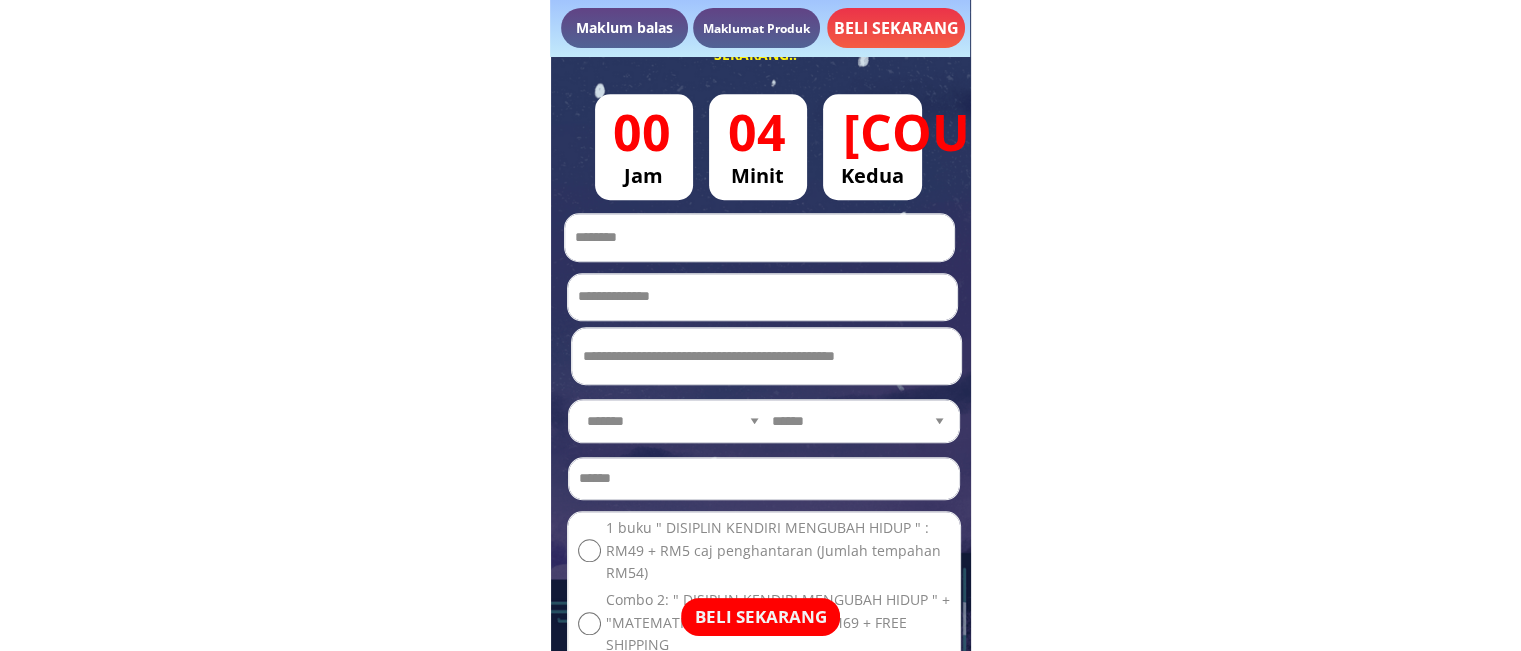 click on "**********" at bounding box center [673, 421] 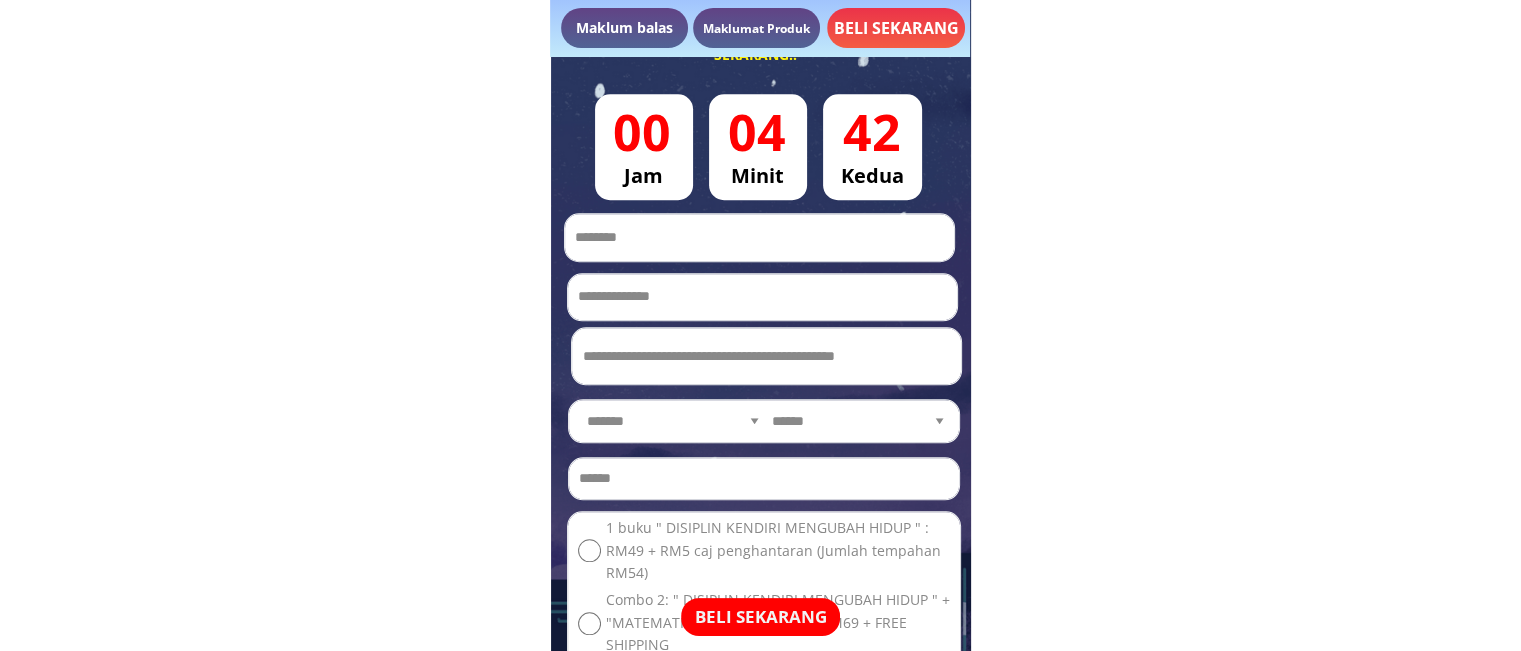 select on "**********" 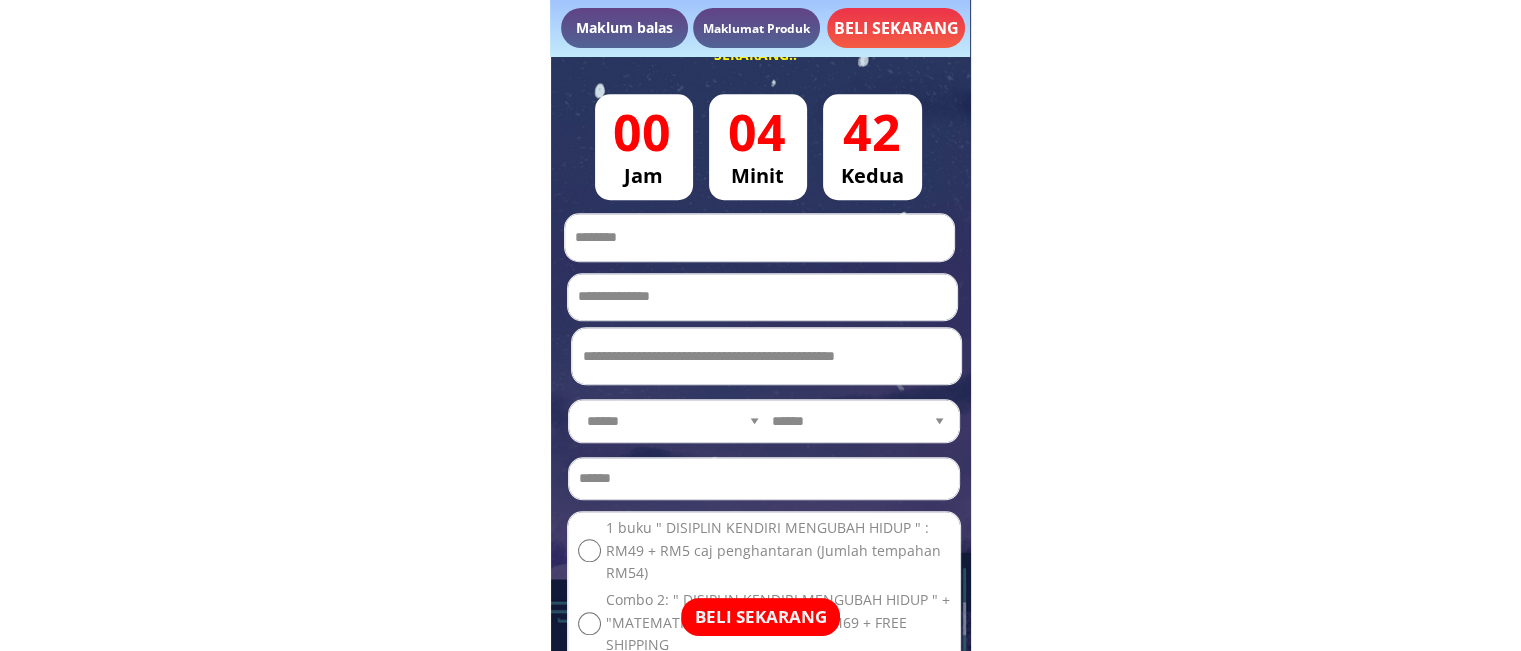 click on "**********" at bounding box center [673, 421] 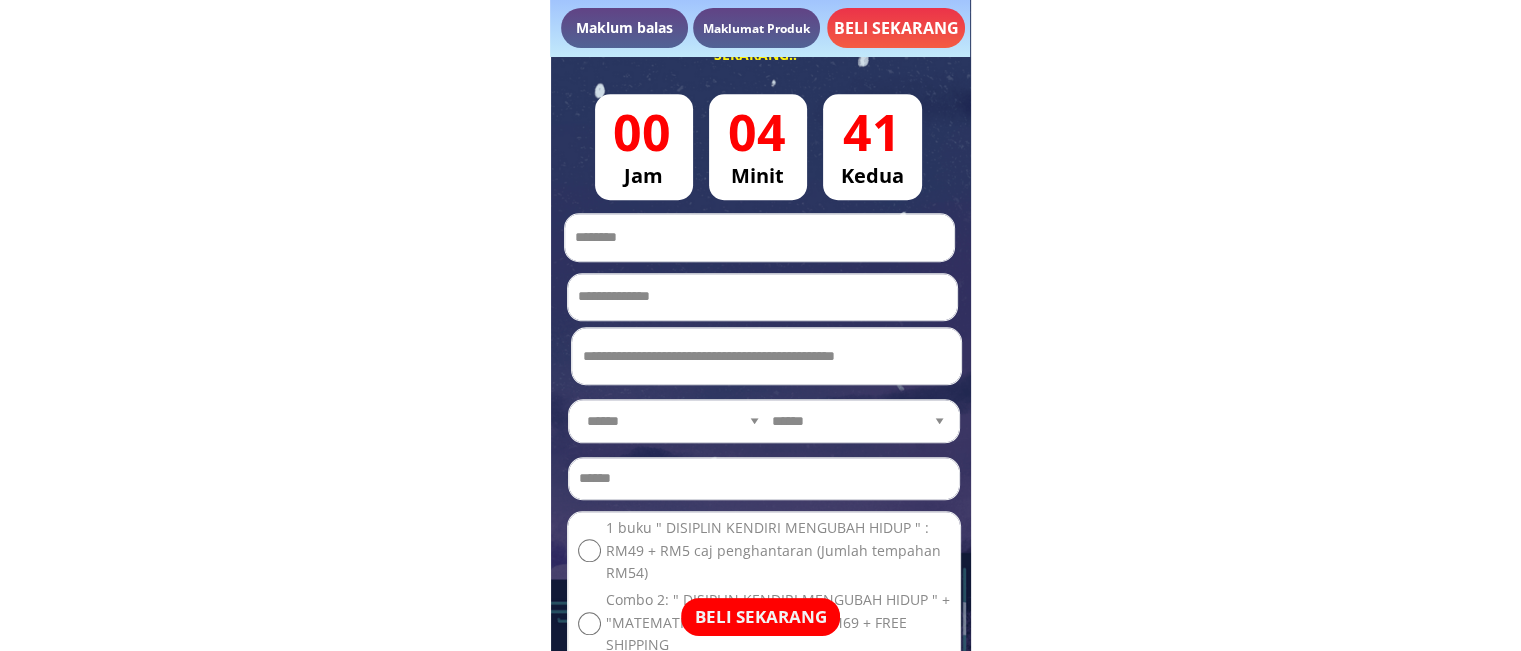 drag, startPoint x: 813, startPoint y: 426, endPoint x: 798, endPoint y: 366, distance: 61.846584 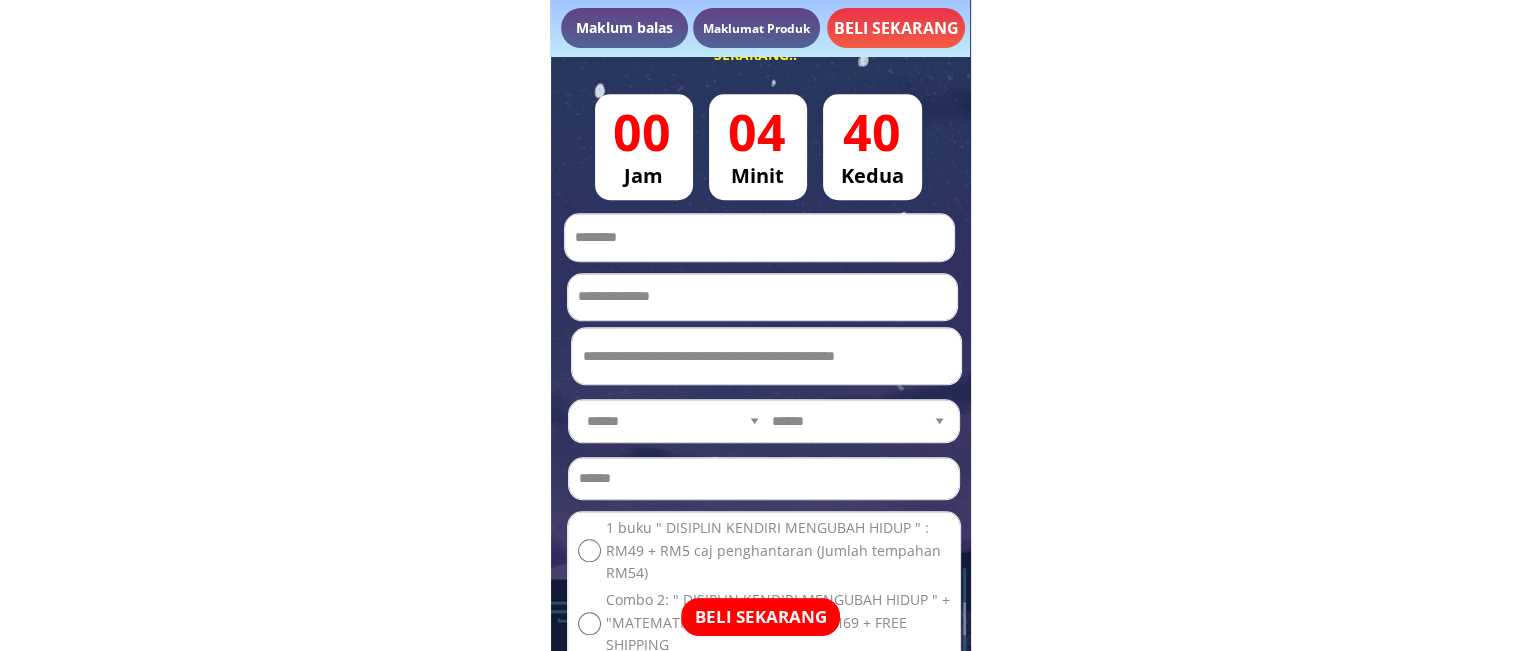 click at bounding box center [764, 478] 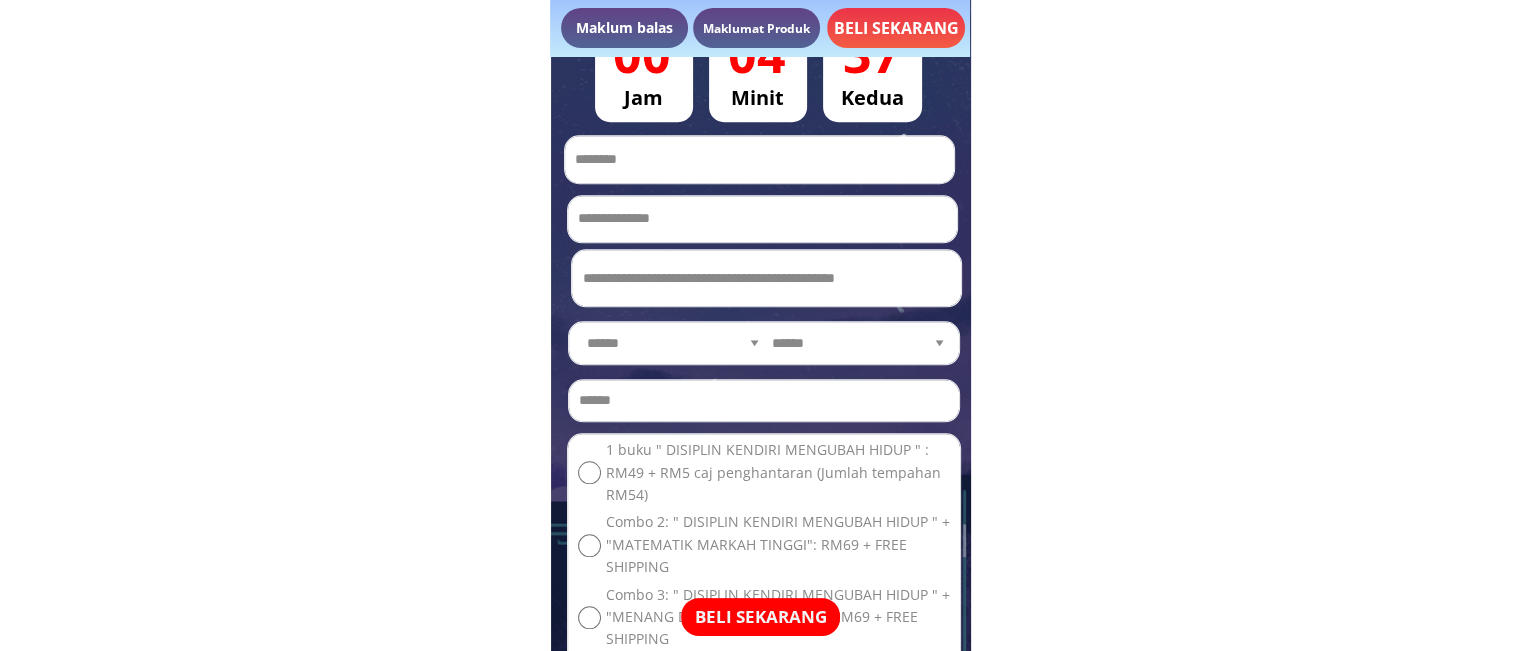 scroll, scrollTop: 9436, scrollLeft: 0, axis: vertical 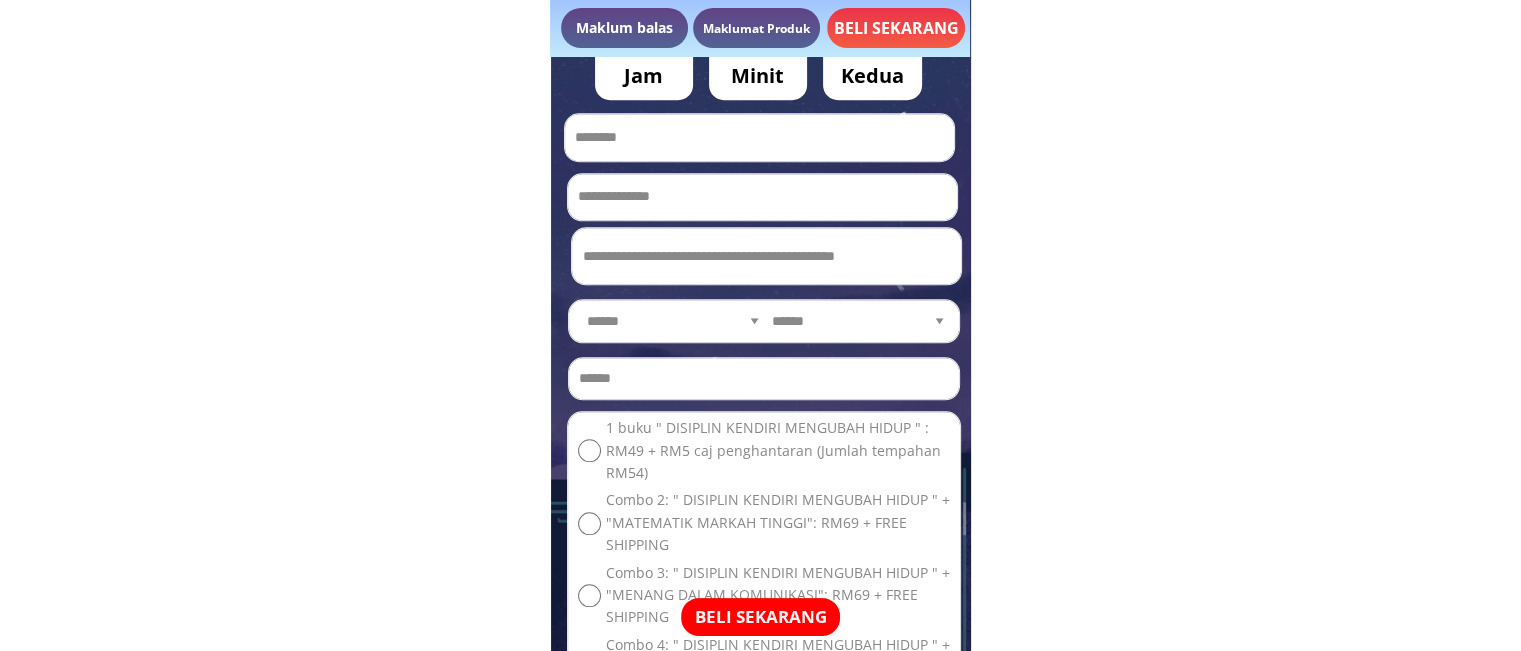 click at bounding box center (764, 378) 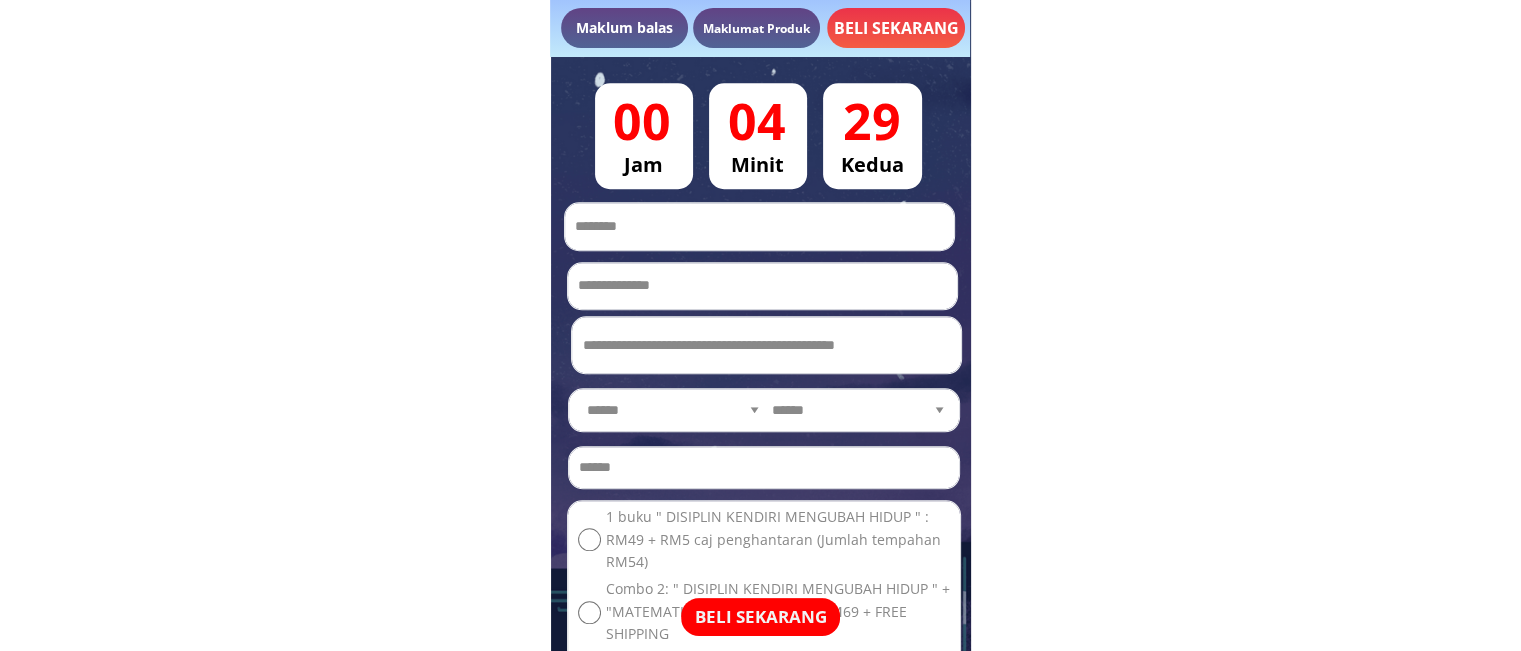 scroll, scrollTop: 9336, scrollLeft: 0, axis: vertical 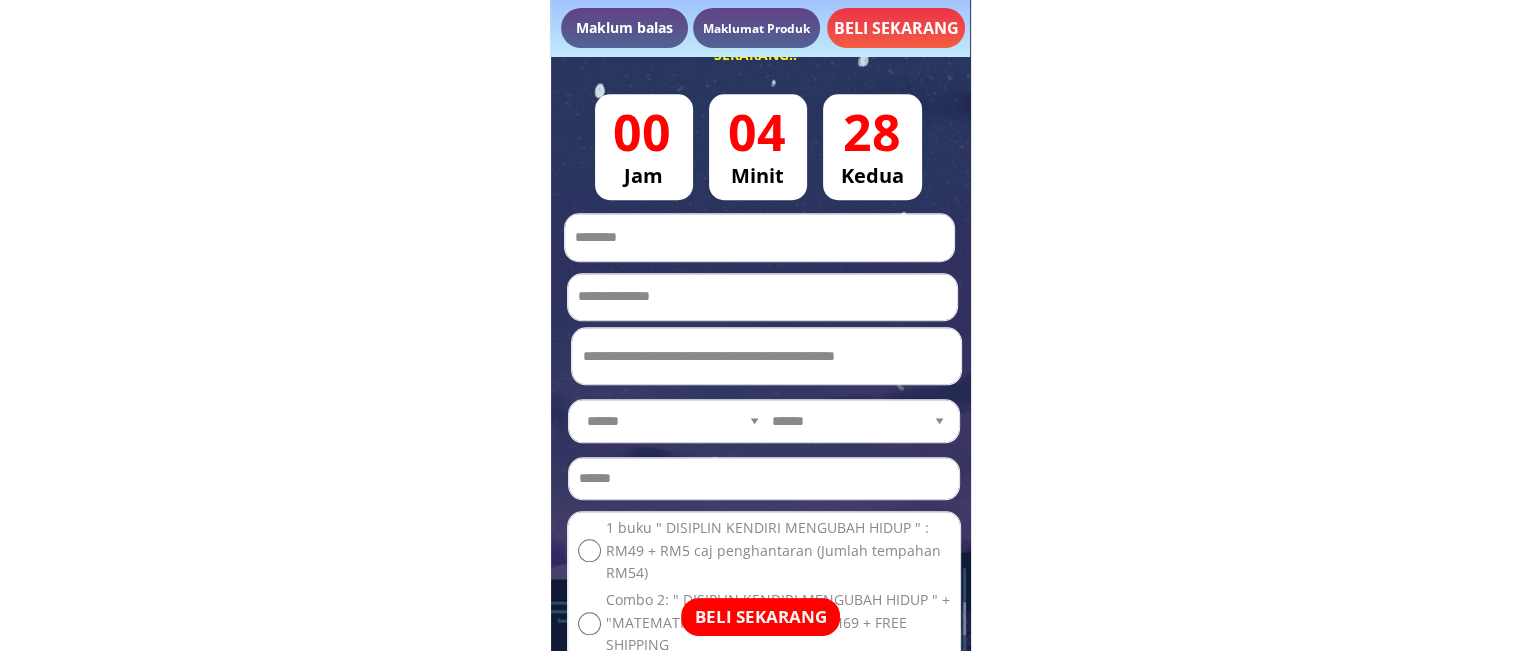 click at bounding box center [764, 478] 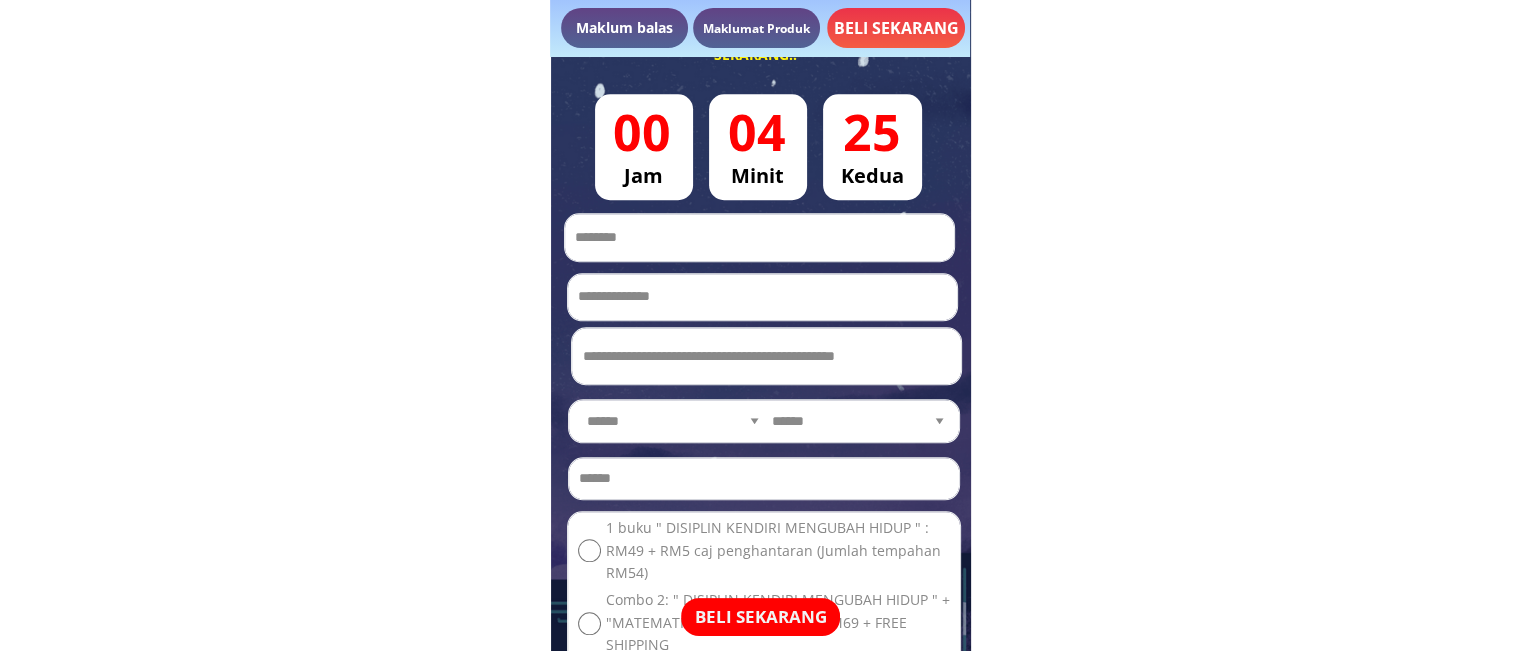 click on "BELI SEKARANG" at bounding box center (760, 617) 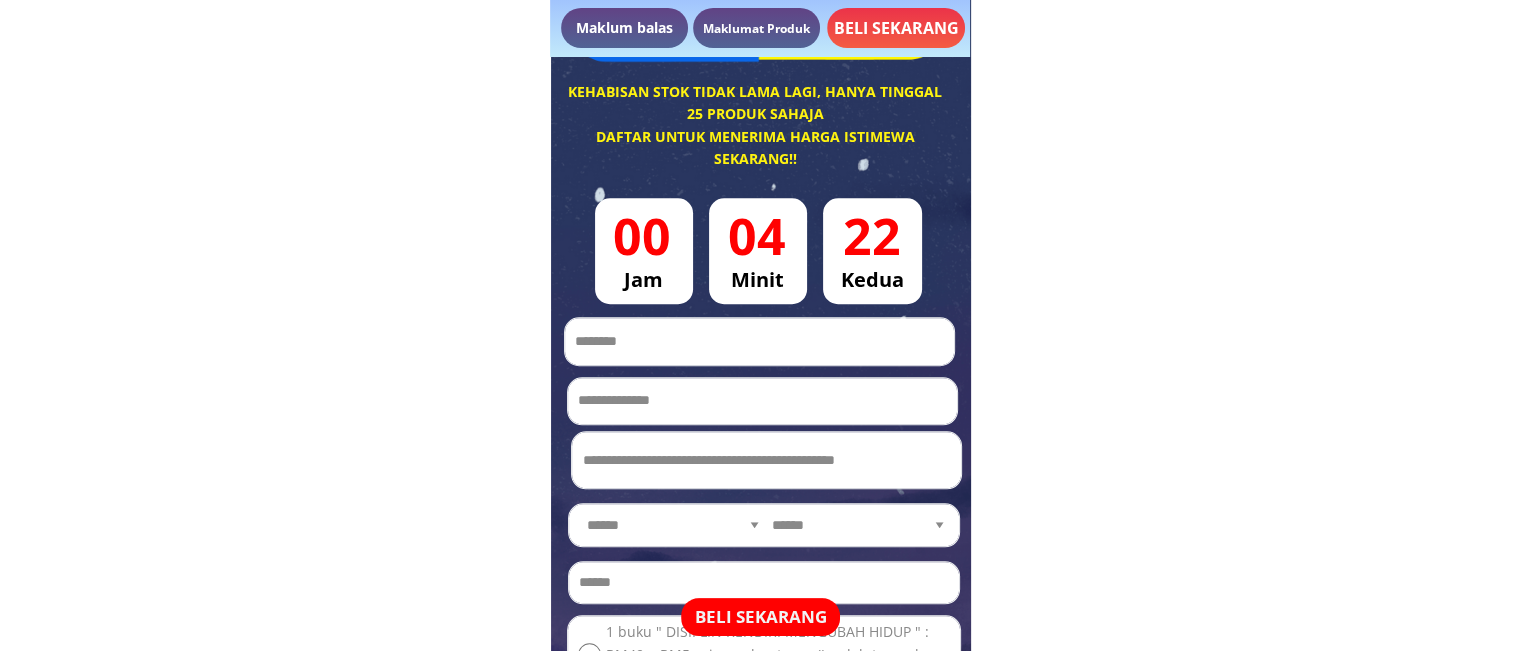scroll, scrollTop: 9236, scrollLeft: 0, axis: vertical 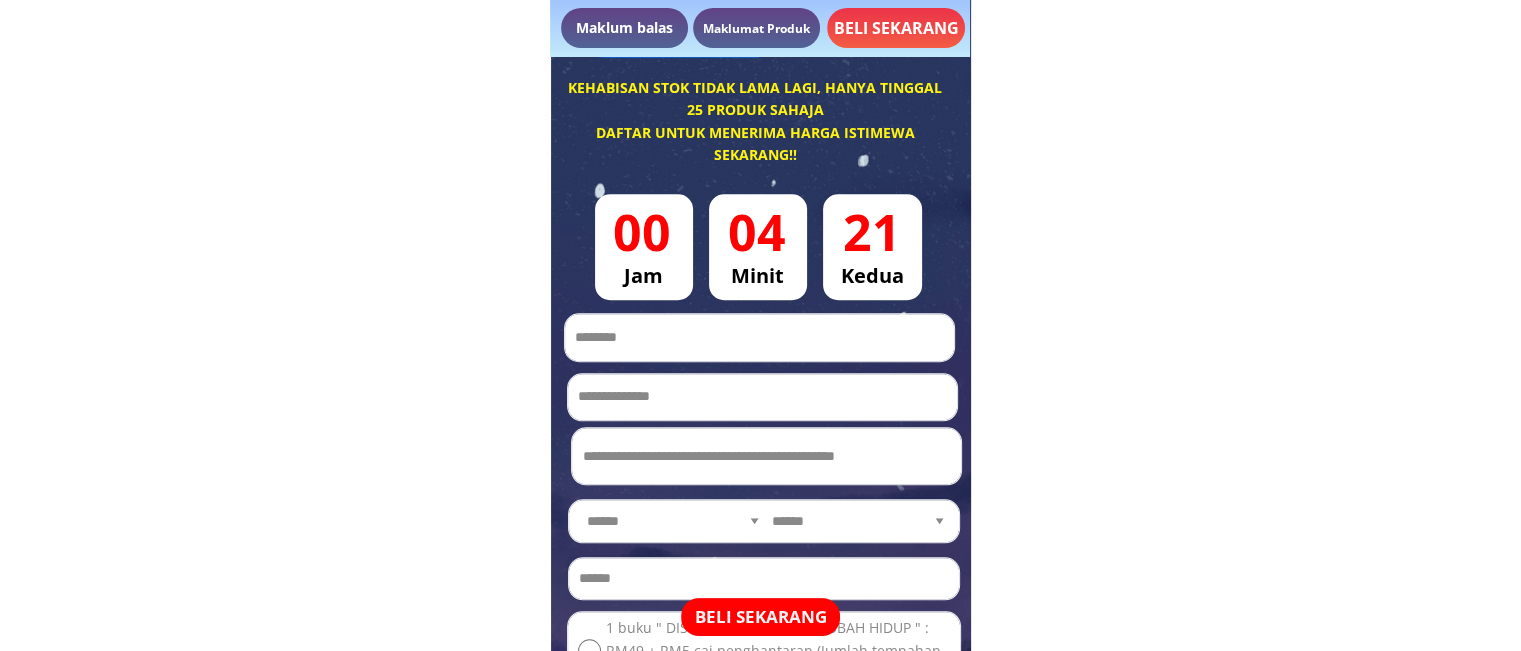 click at bounding box center [762, 397] 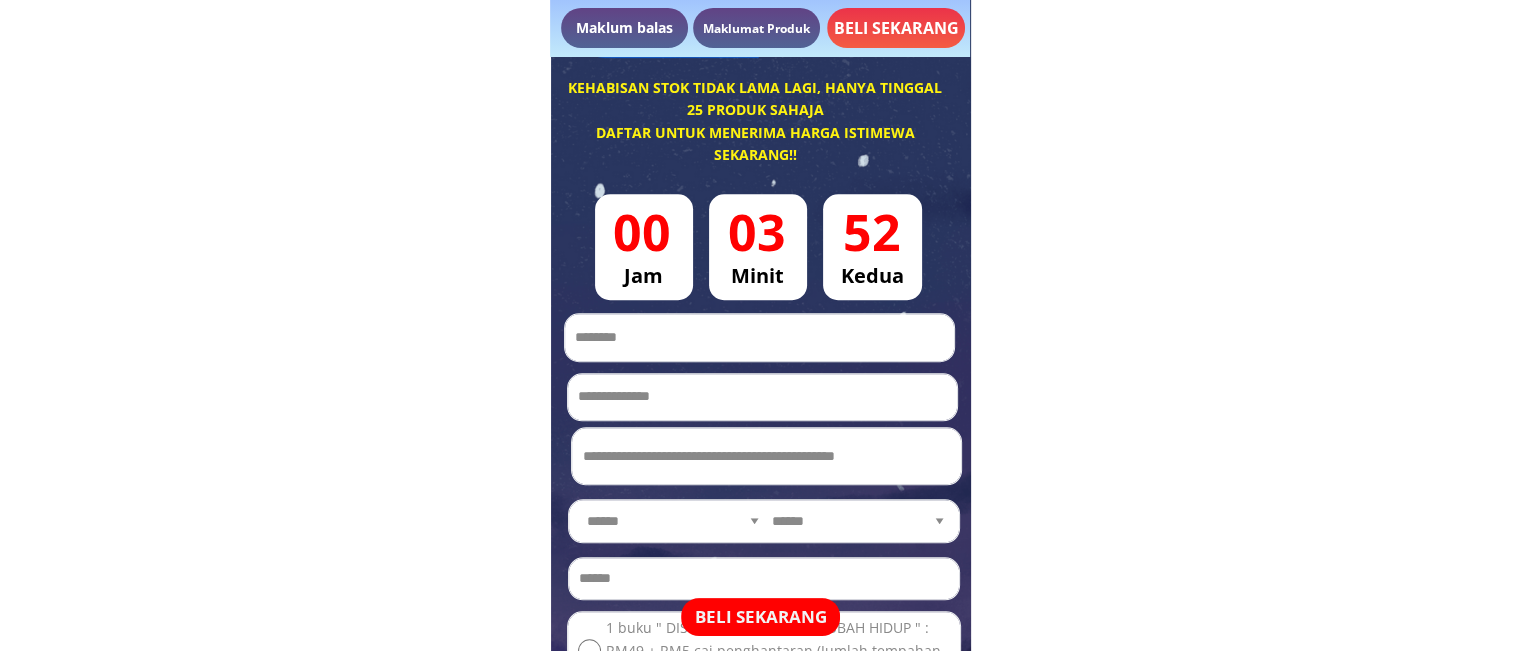 scroll, scrollTop: 9336, scrollLeft: 0, axis: vertical 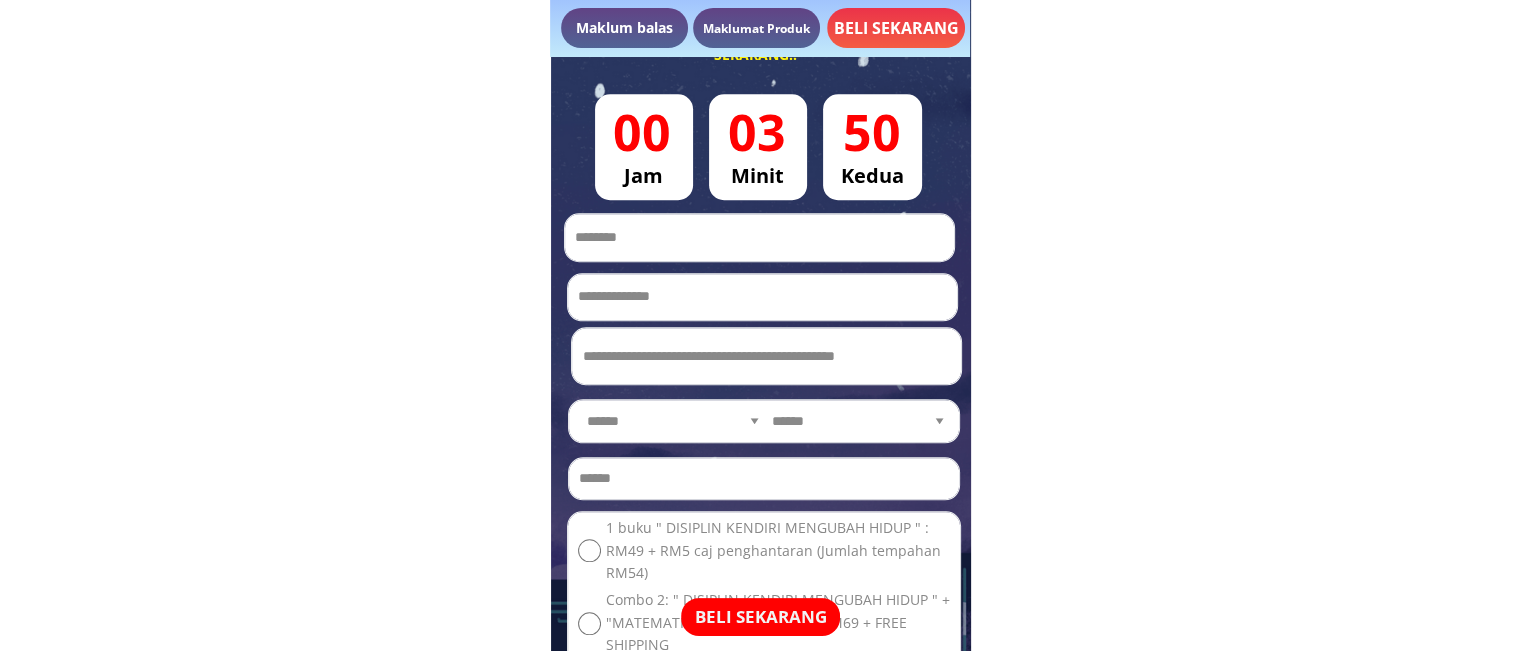 click on "**********" at bounding box center (760, -2915) 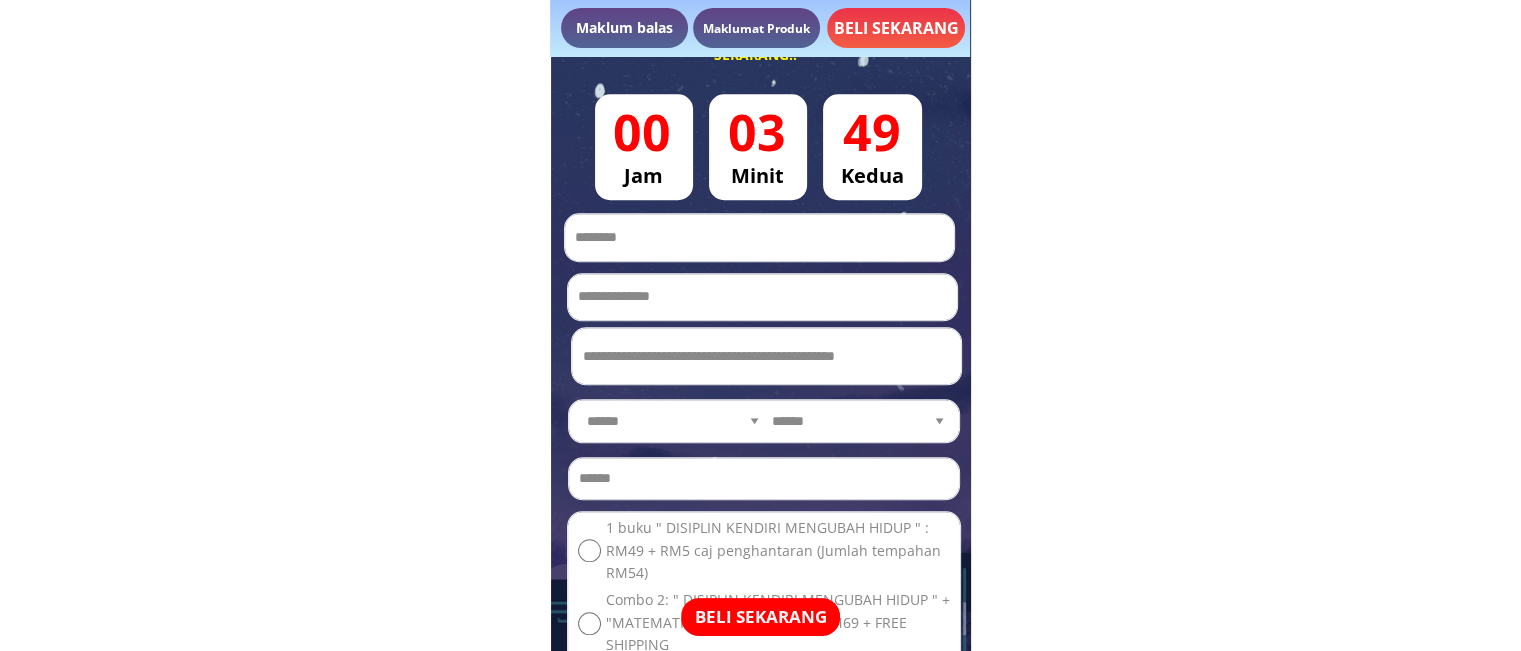 click on "**********" at bounding box center [766, 356] 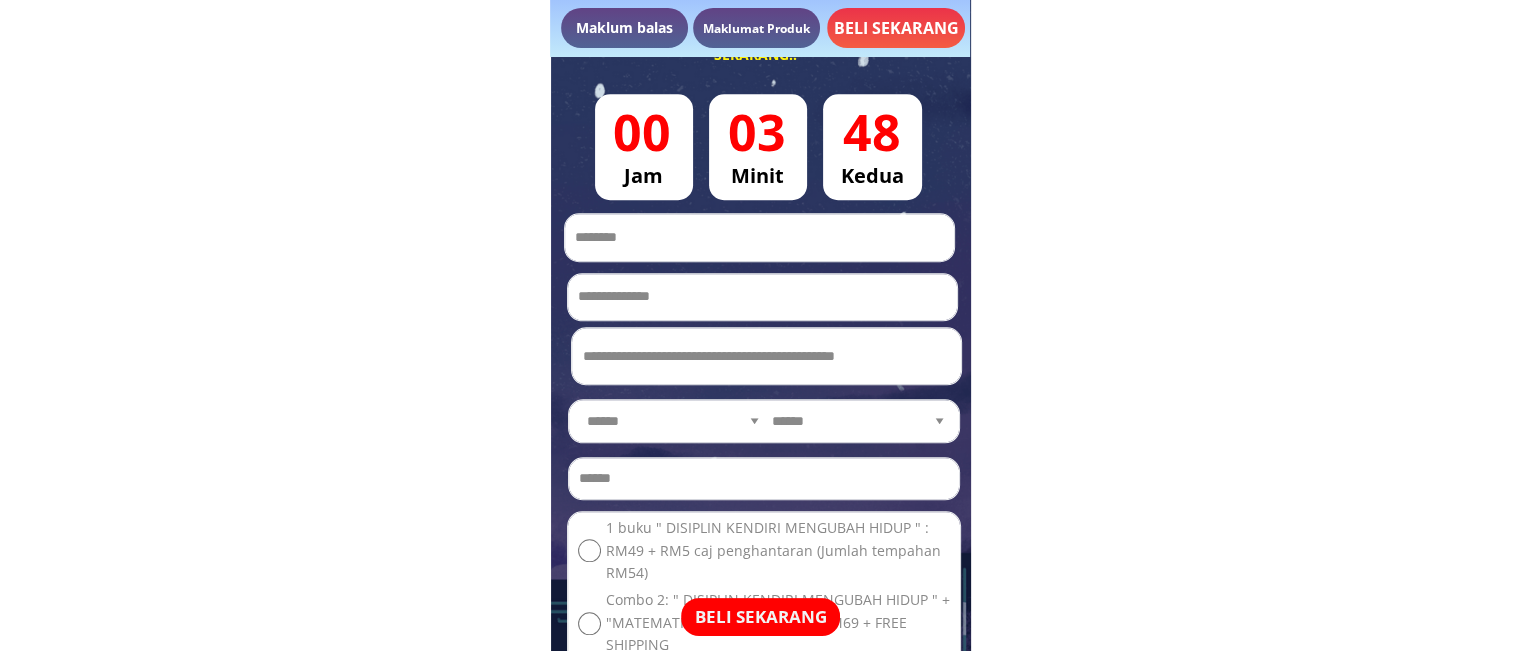 click on "**********" at bounding box center (766, 356) 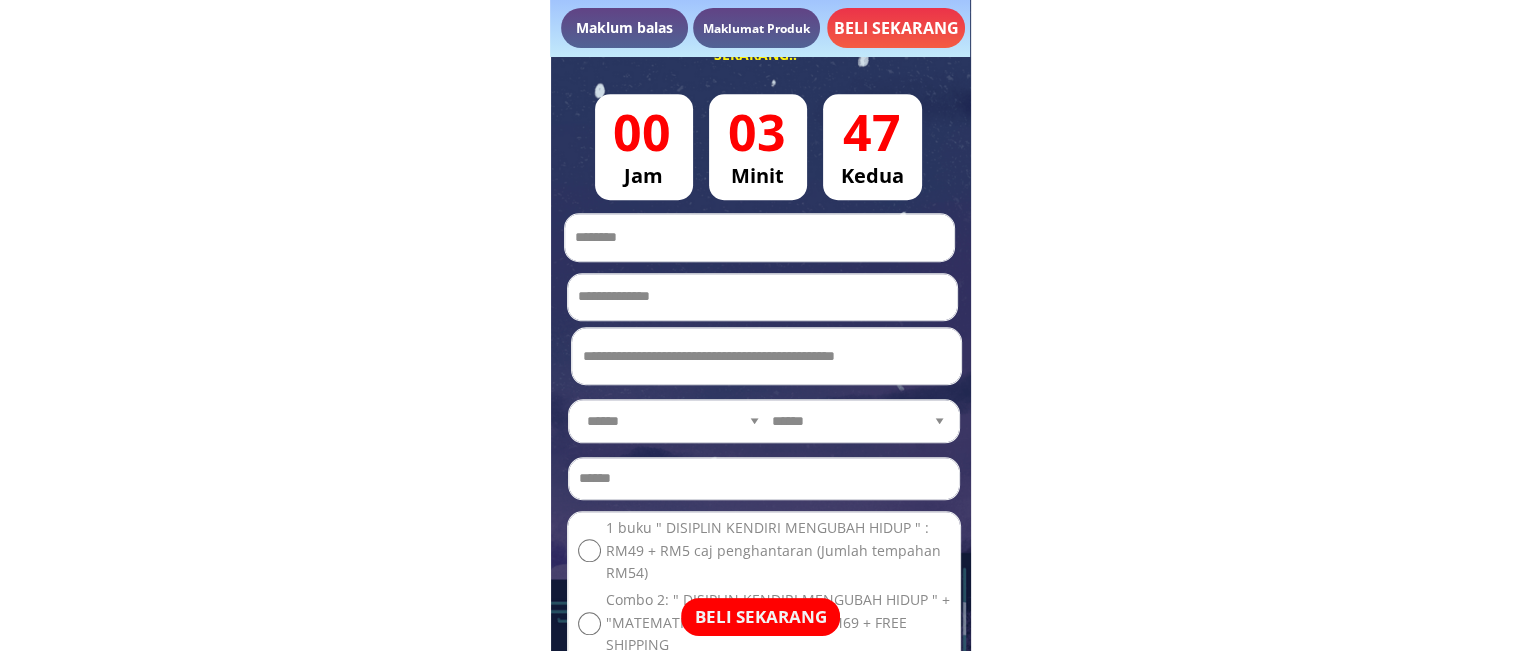 click on "**********" at bounding box center [766, 356] 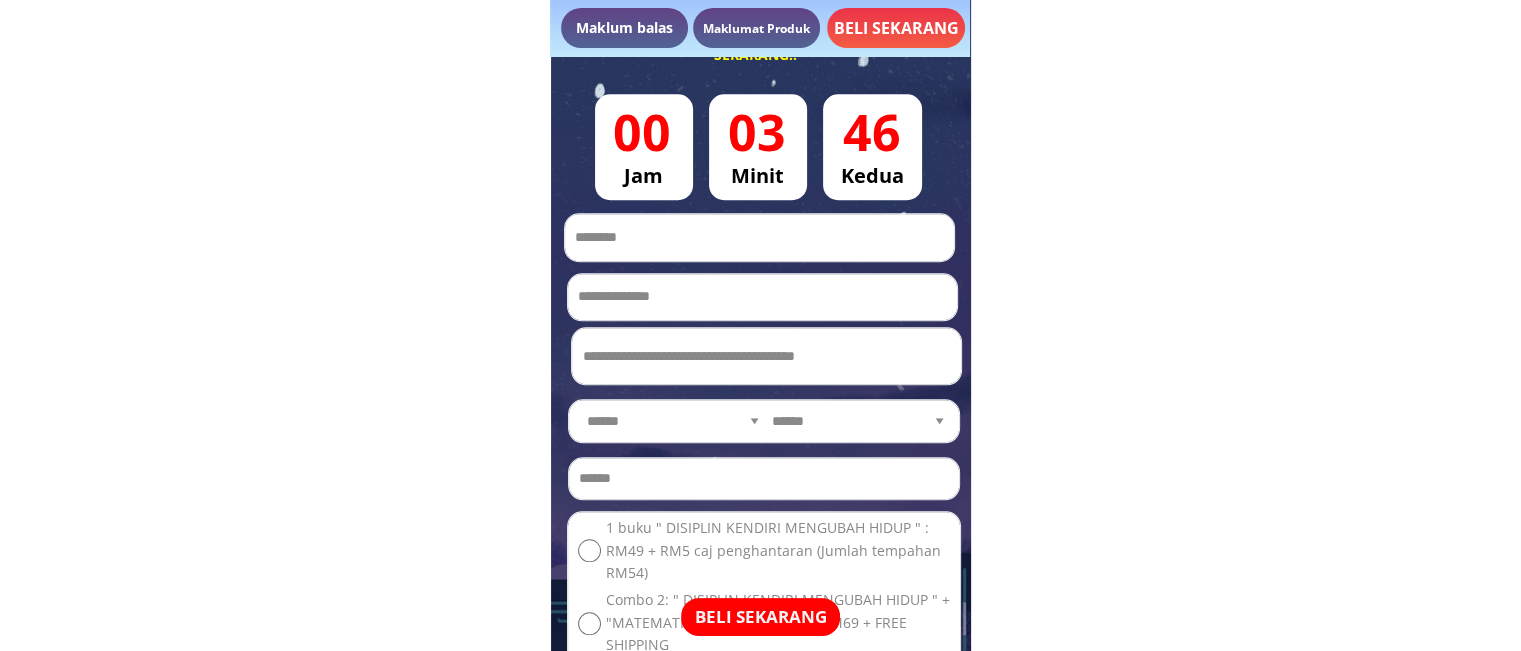 type 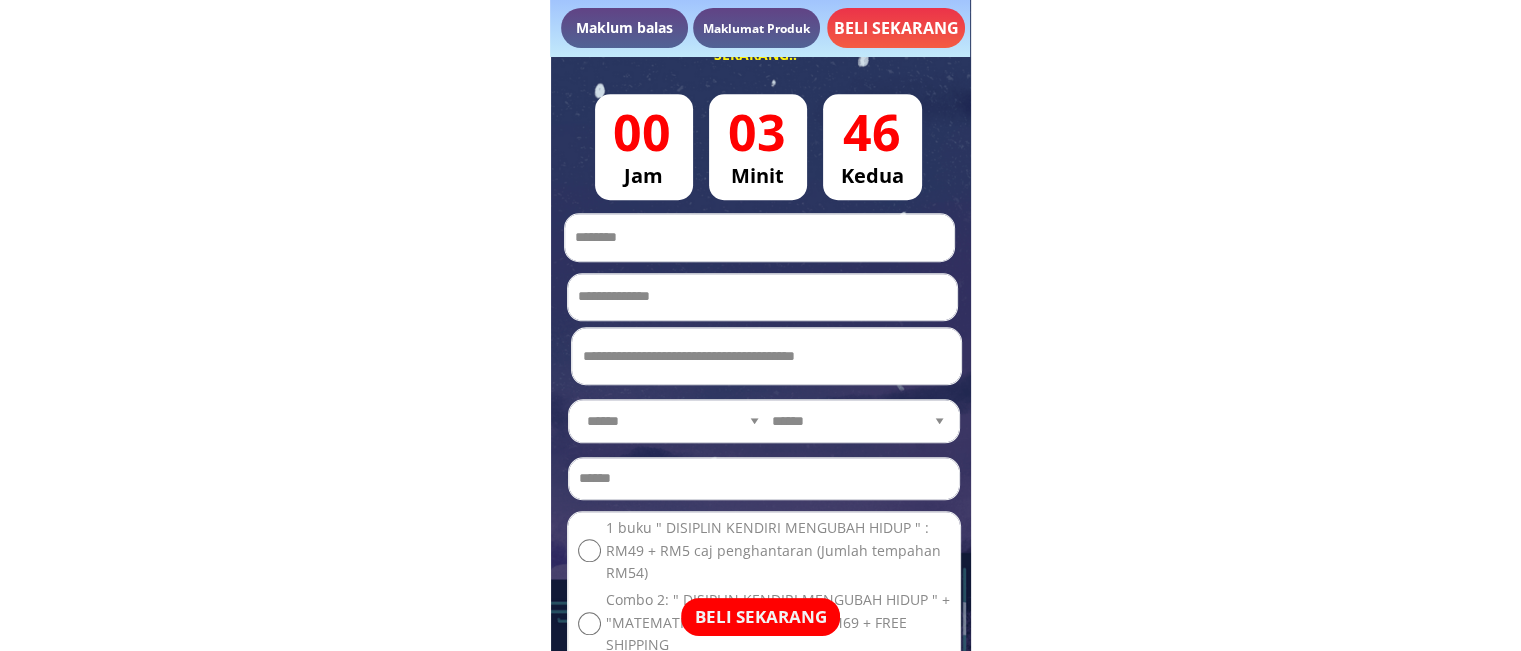 click on "**********" at bounding box center (760, -2915) 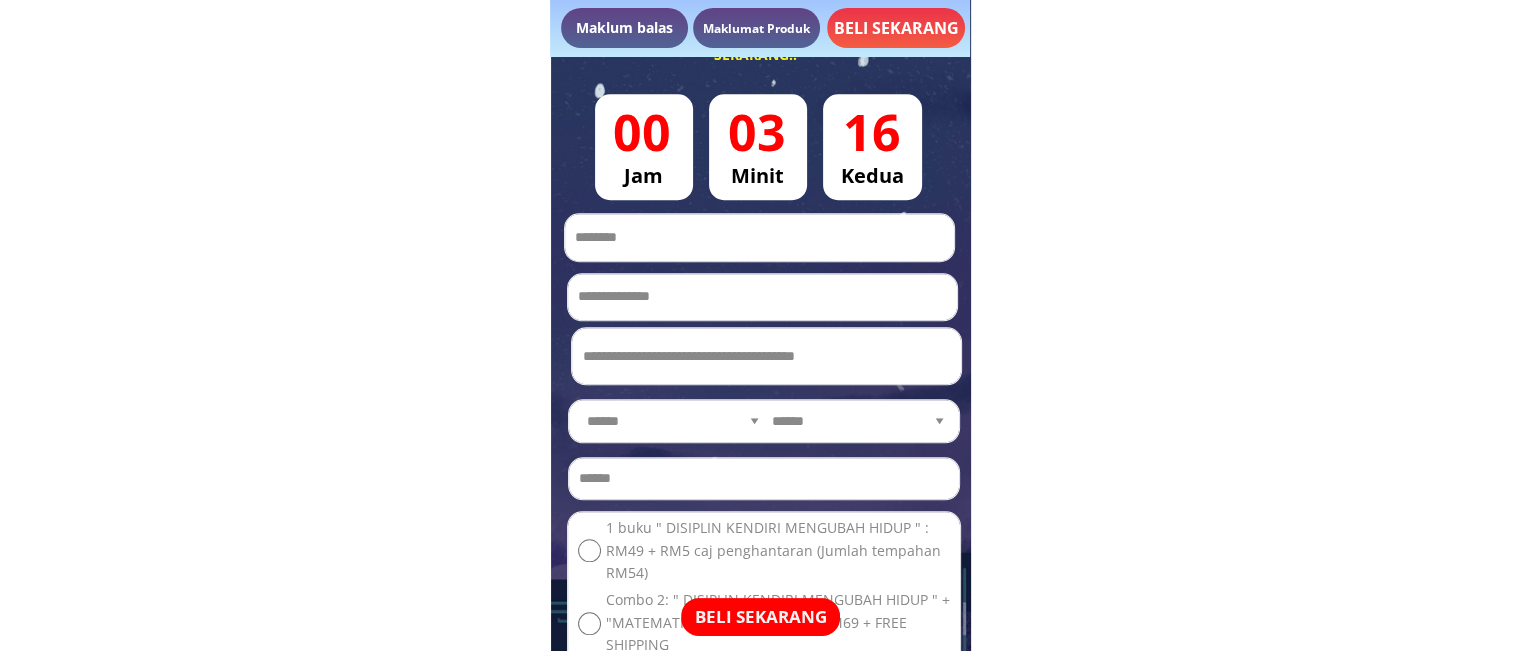 click at bounding box center (762, 297) 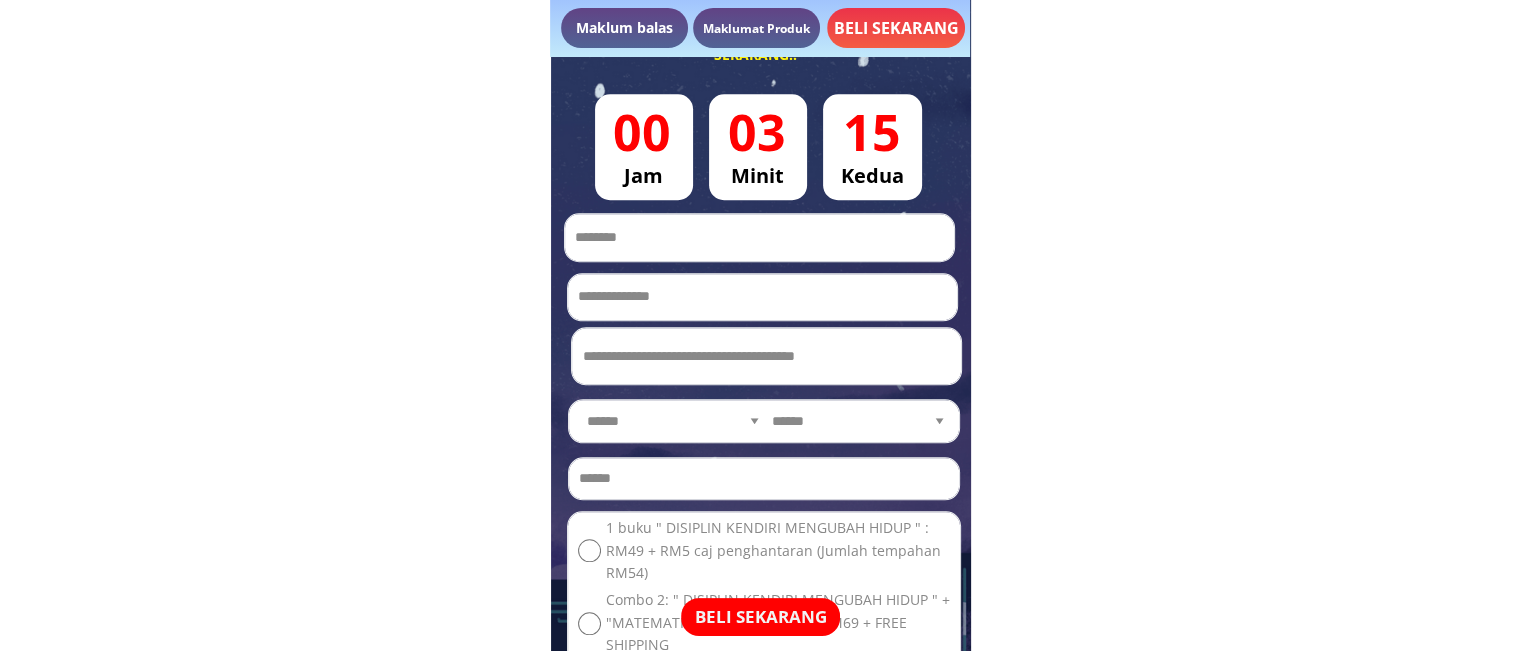 paste on "**********" 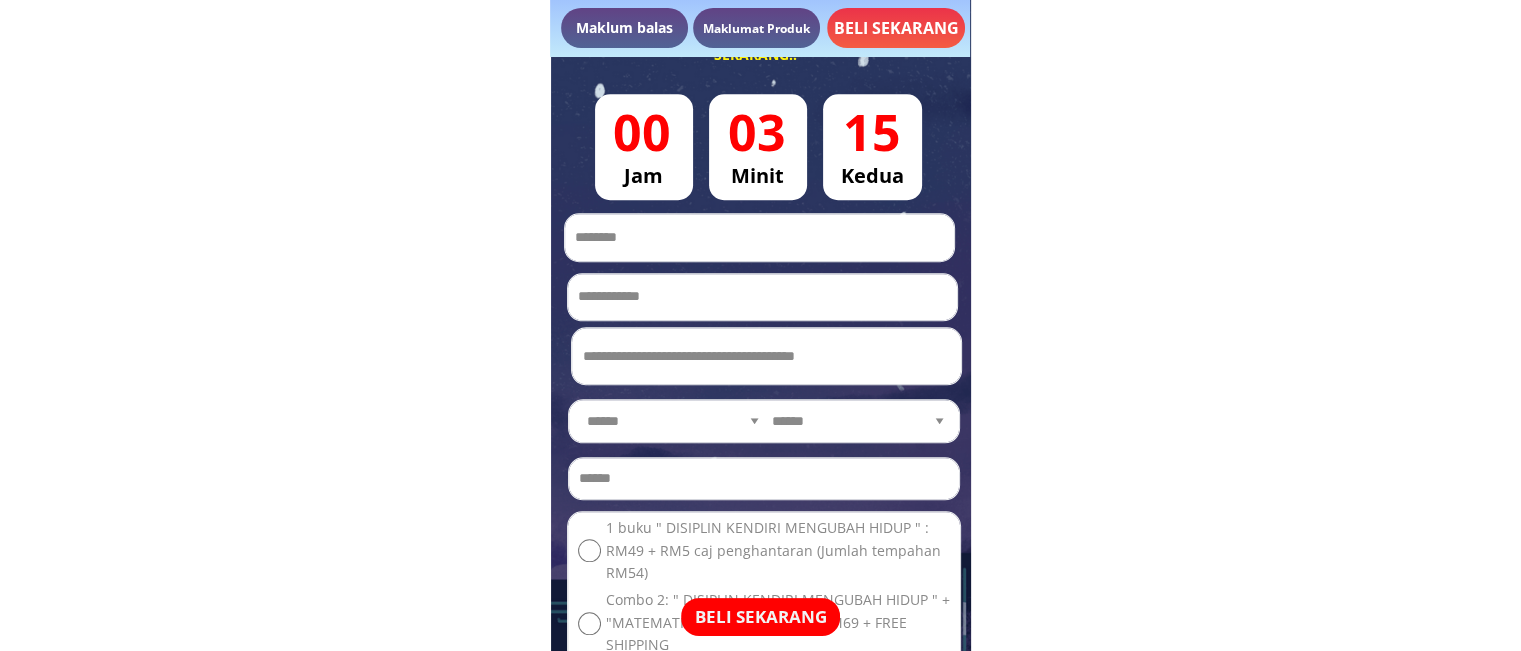 type on "**********" 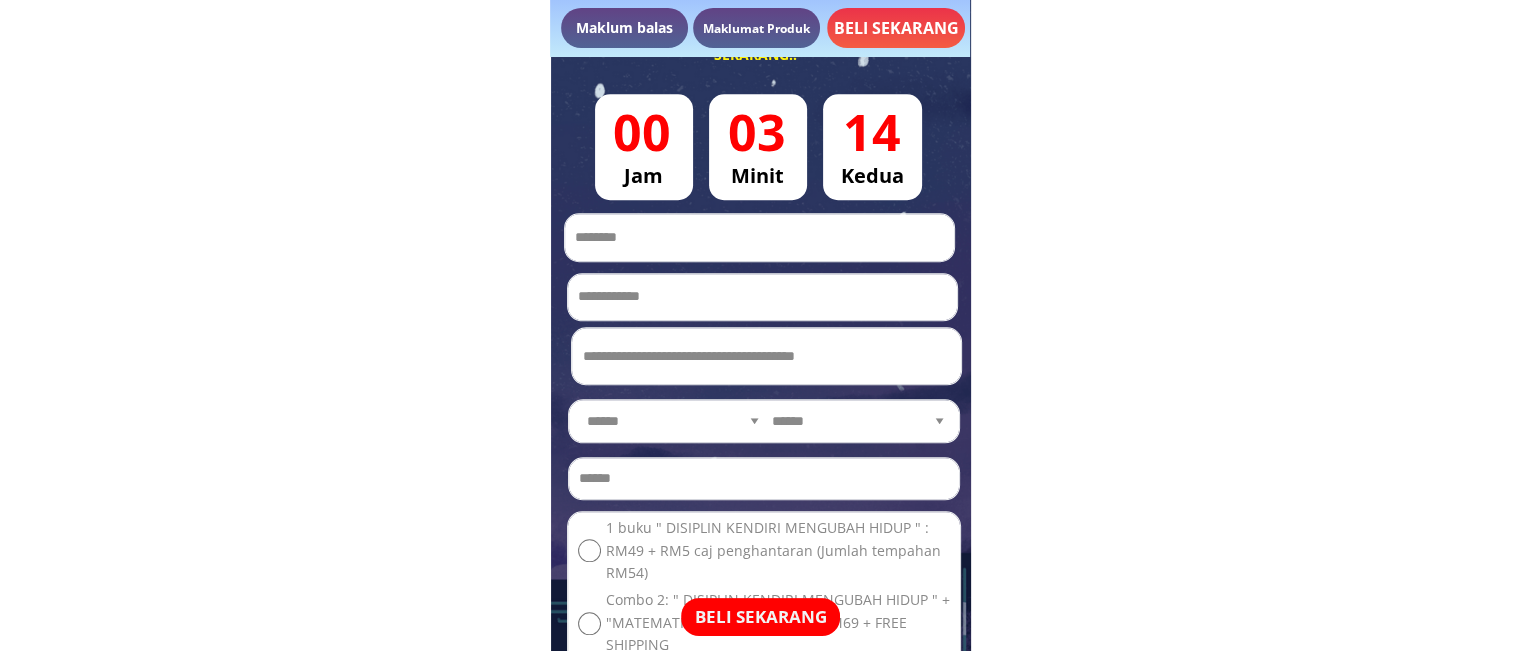 click at bounding box center [766, 356] 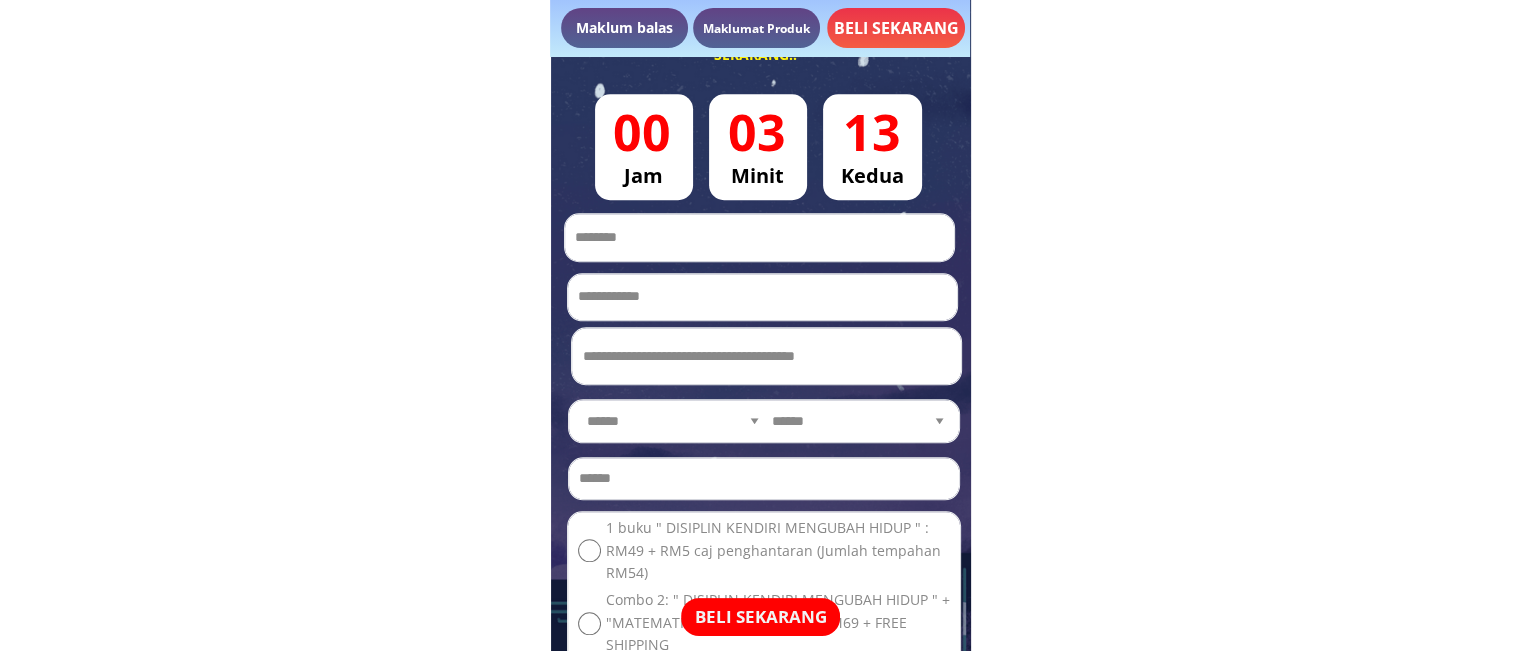 paste on "**********" 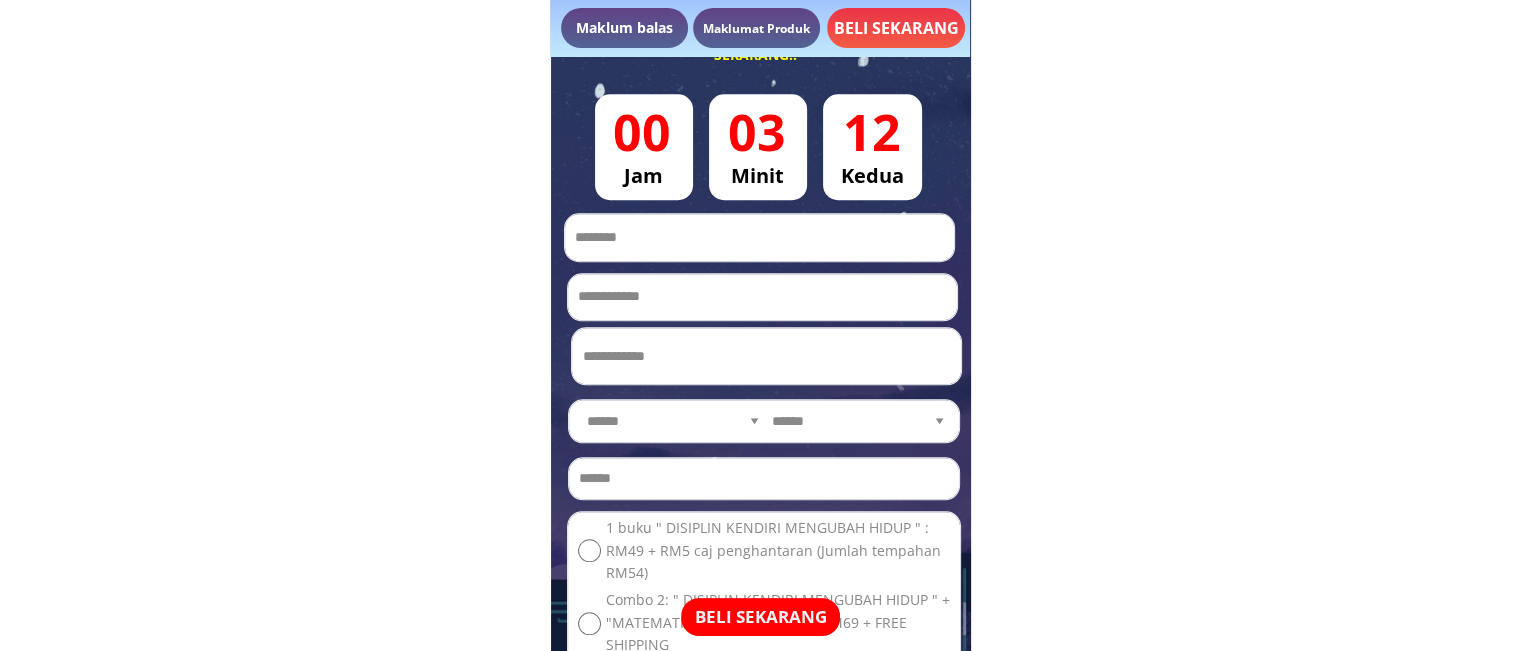 type on "**********" 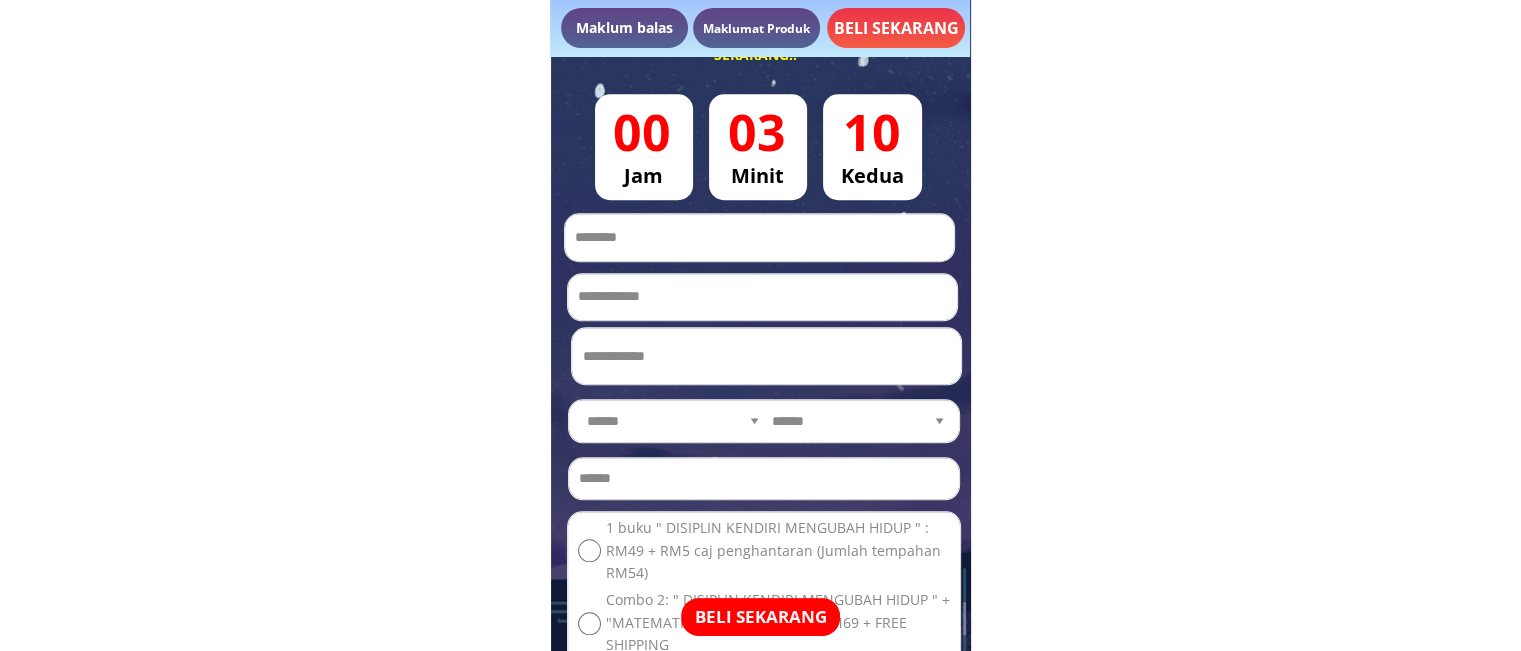 click on "**********" at bounding box center (673, 421) 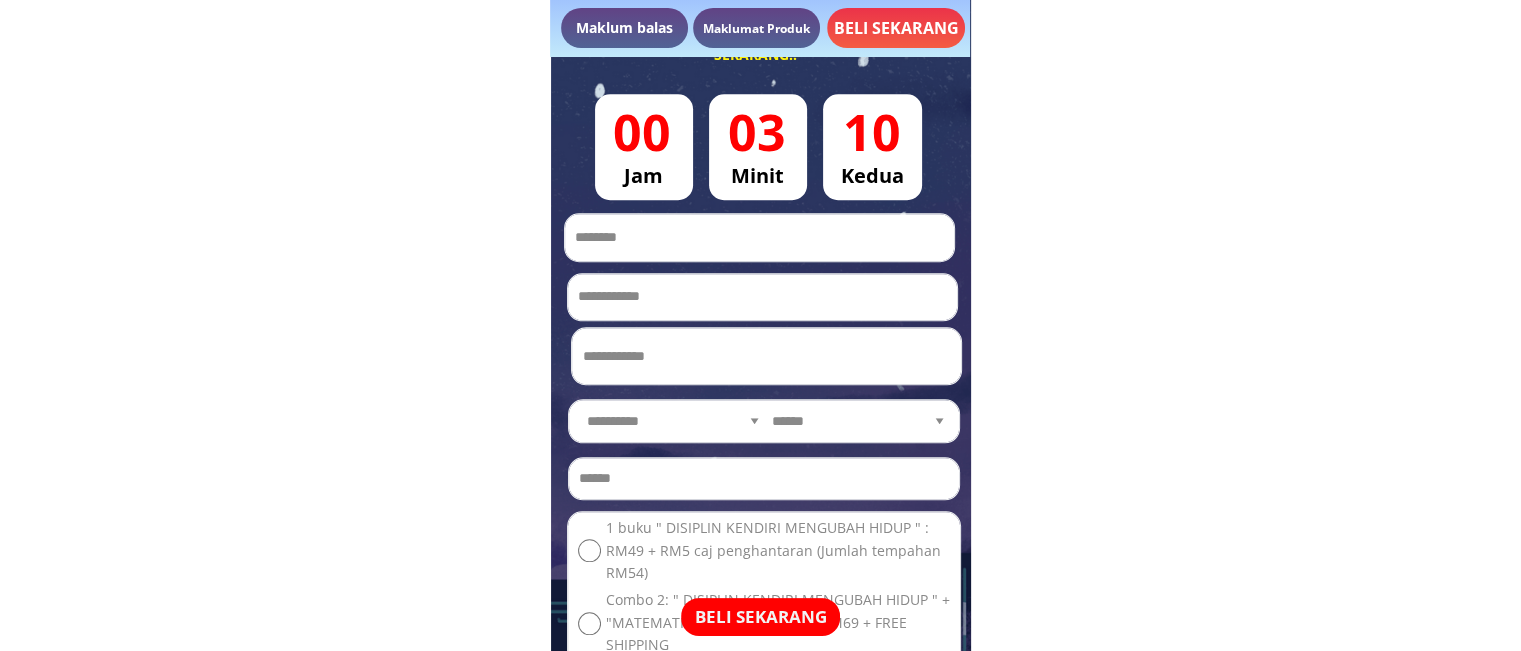 click on "**********" at bounding box center (673, 421) 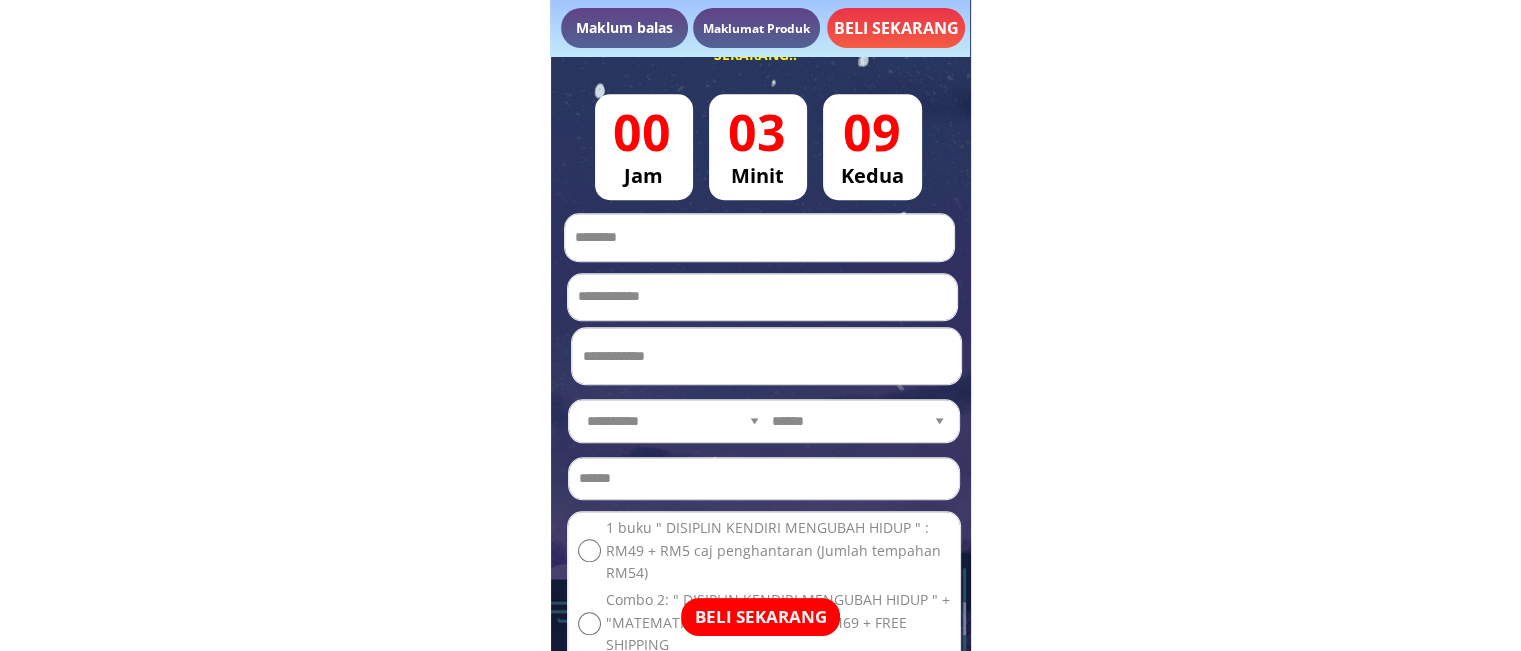 click on "**********" at bounding box center [859, 421] 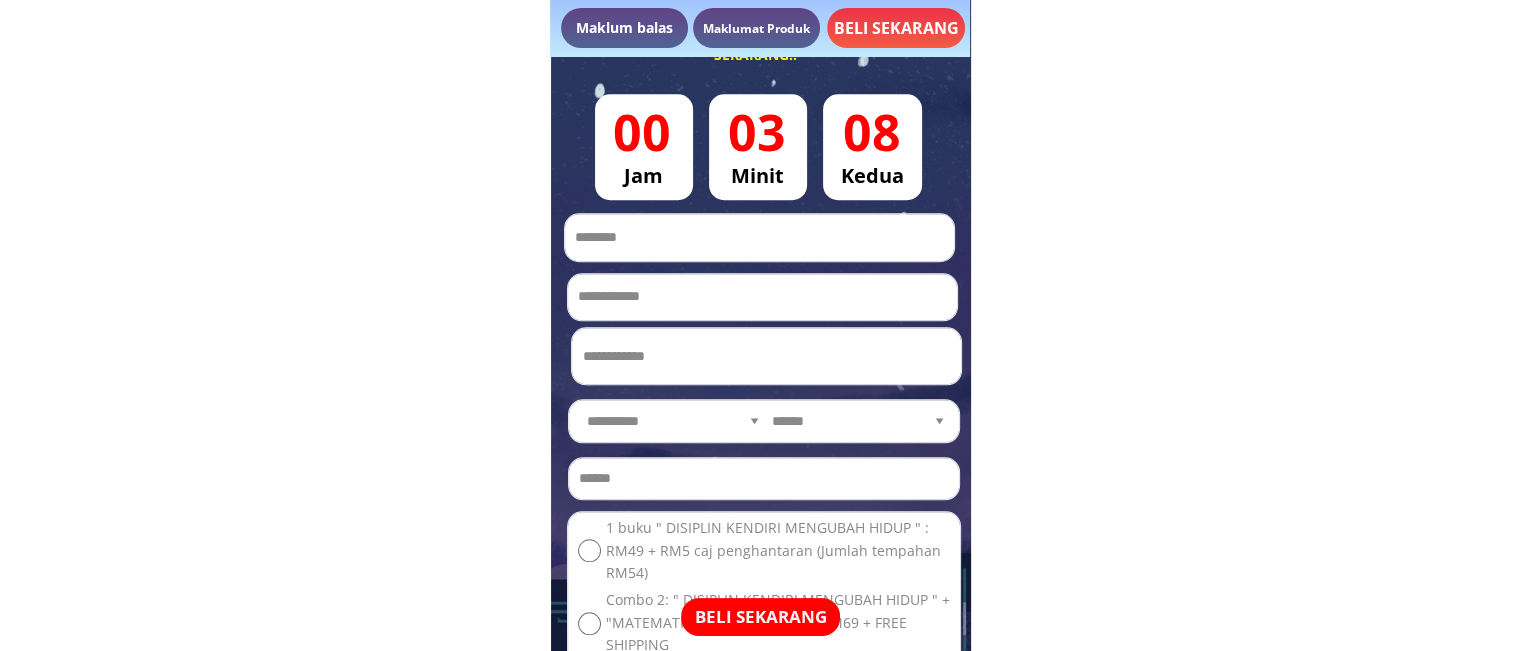 select on "**********" 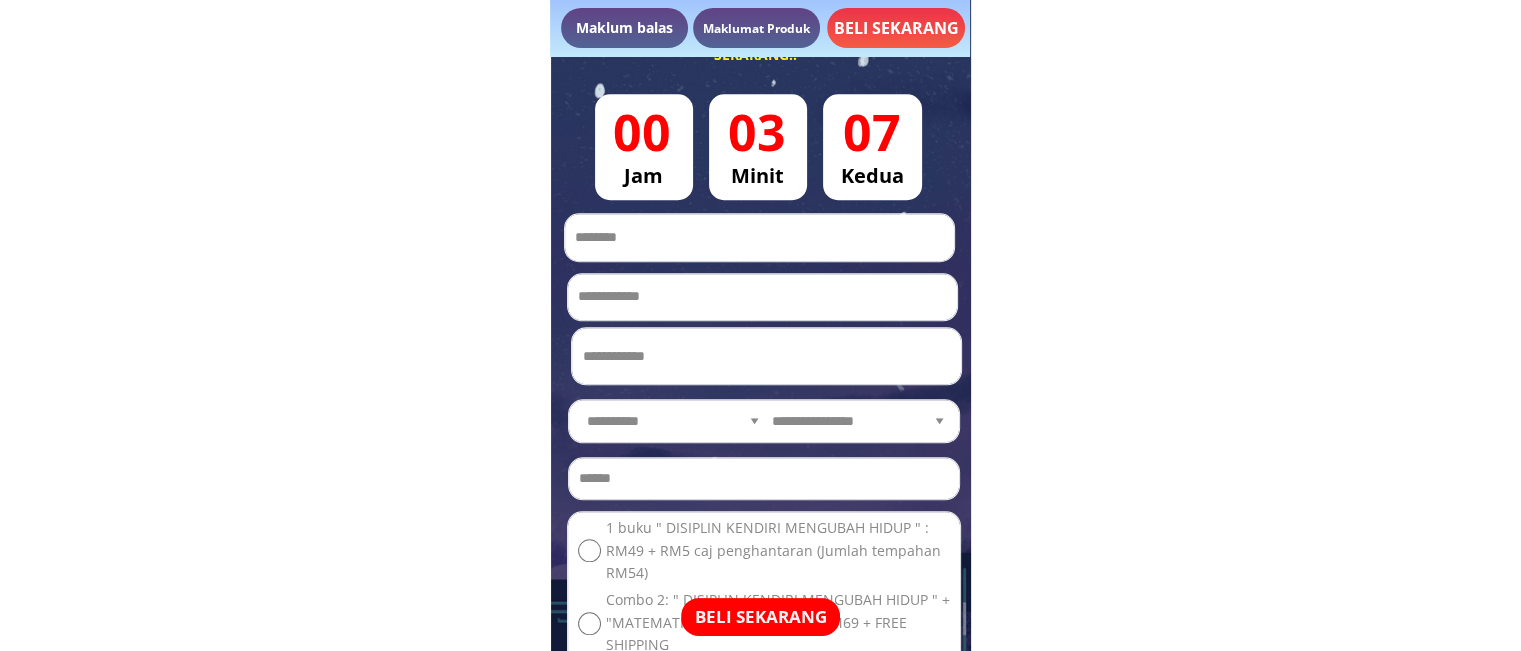 click on "**********" at bounding box center [760, -2915] 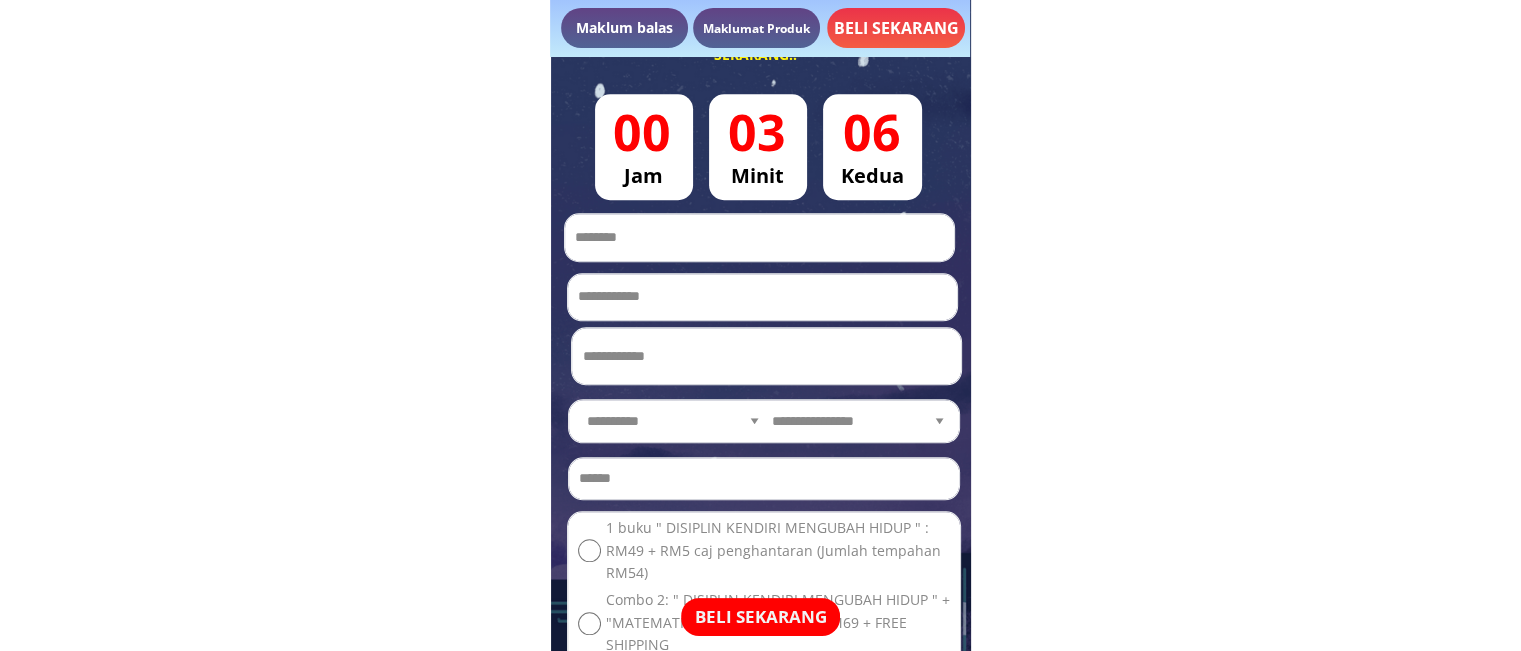 paste on "**********" 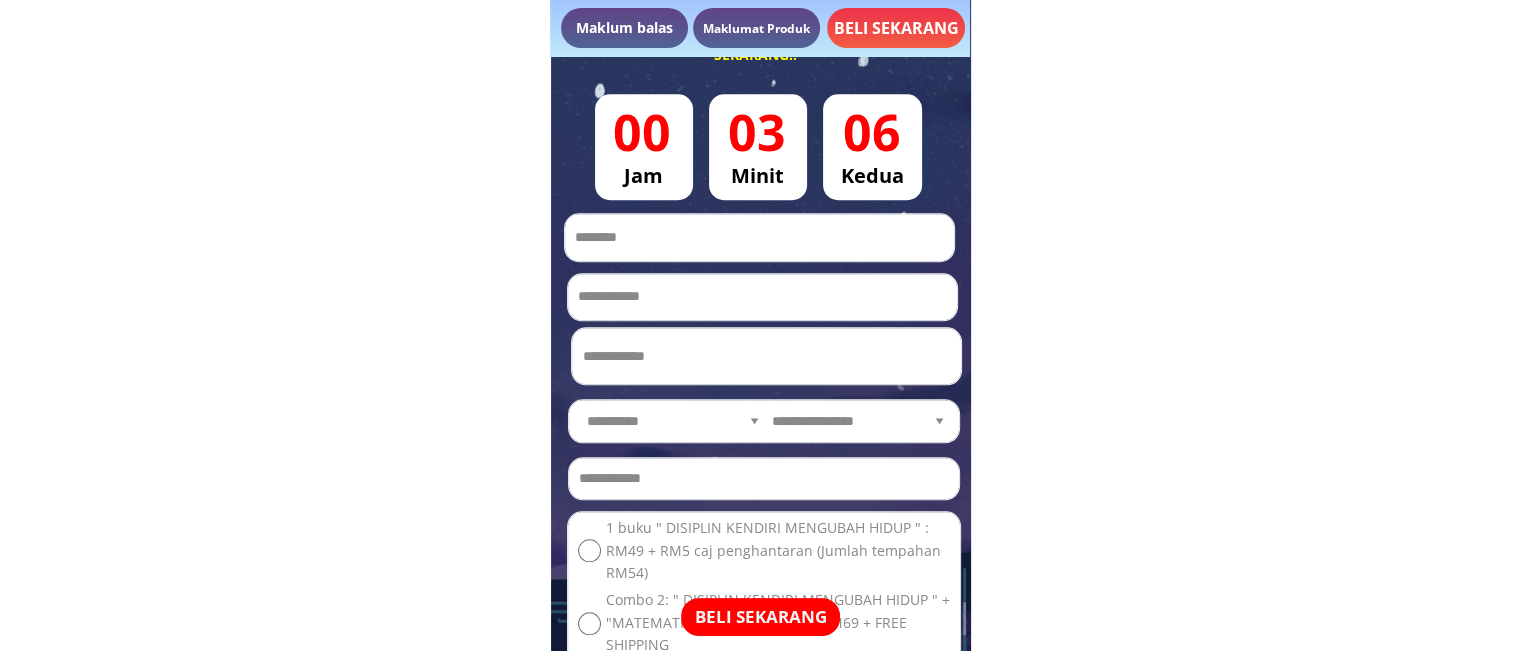 type on "**********" 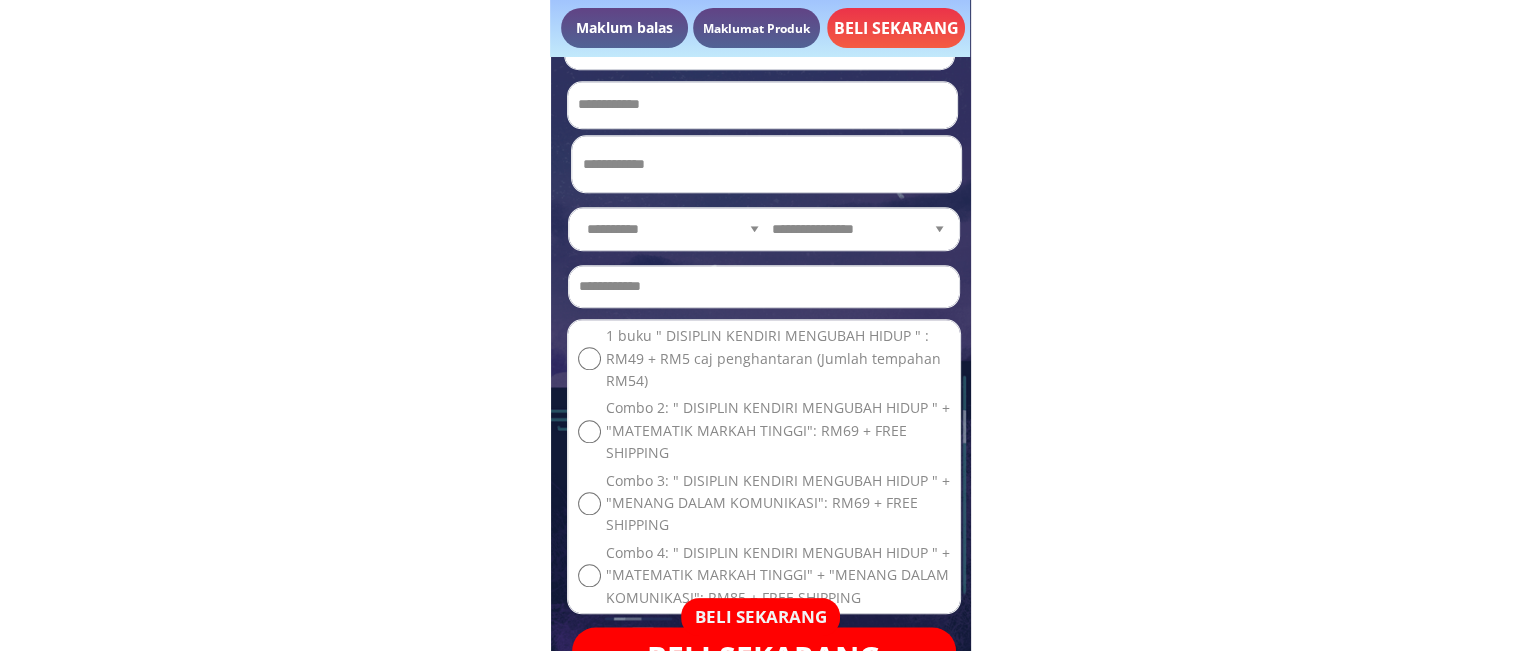 scroll, scrollTop: 9536, scrollLeft: 0, axis: vertical 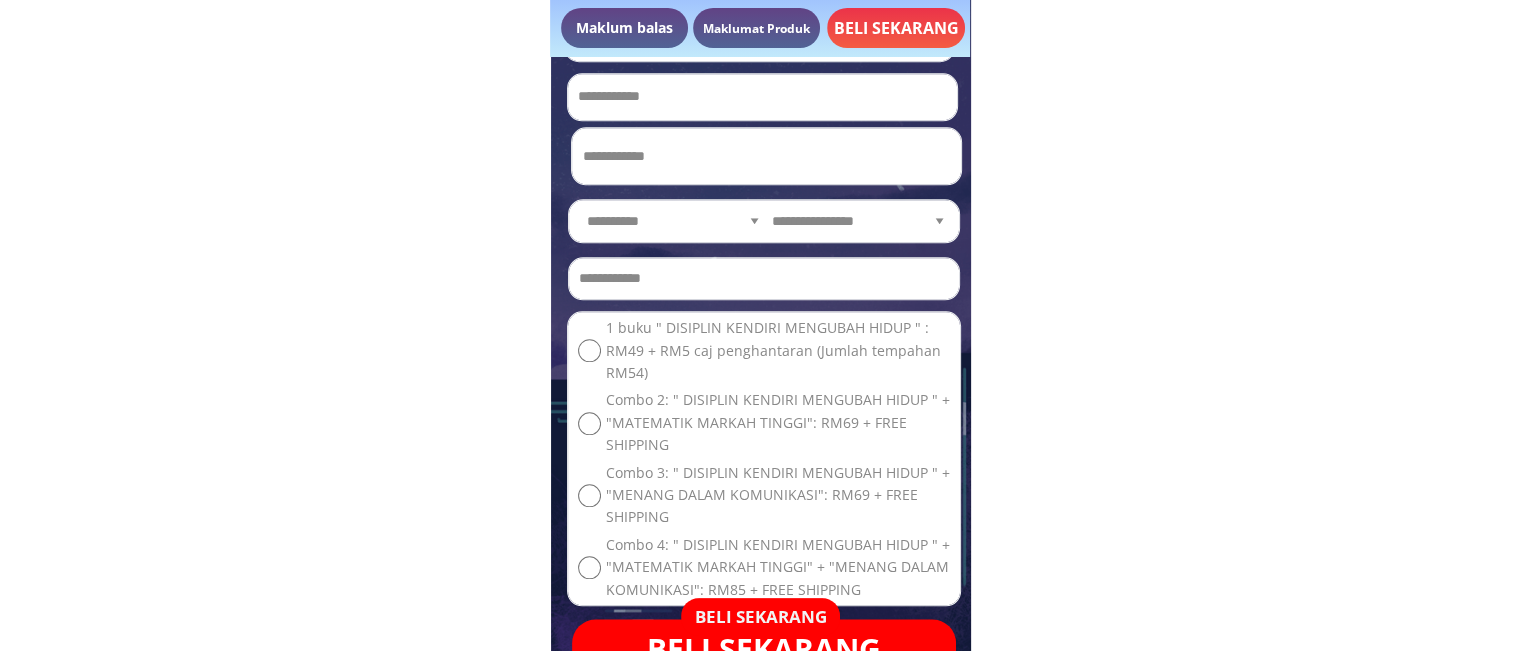 click on "BELI SEKARANG" at bounding box center (760, 617) 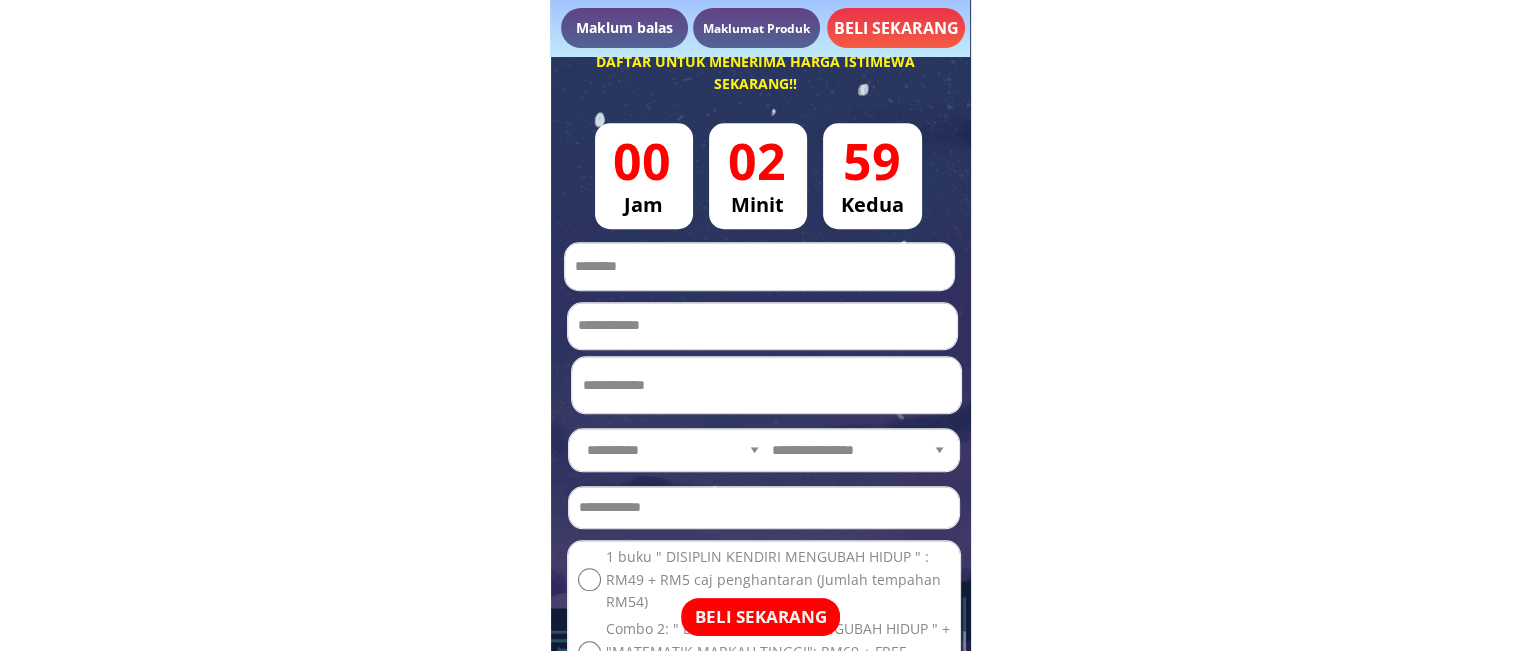 scroll, scrollTop: 9262, scrollLeft: 0, axis: vertical 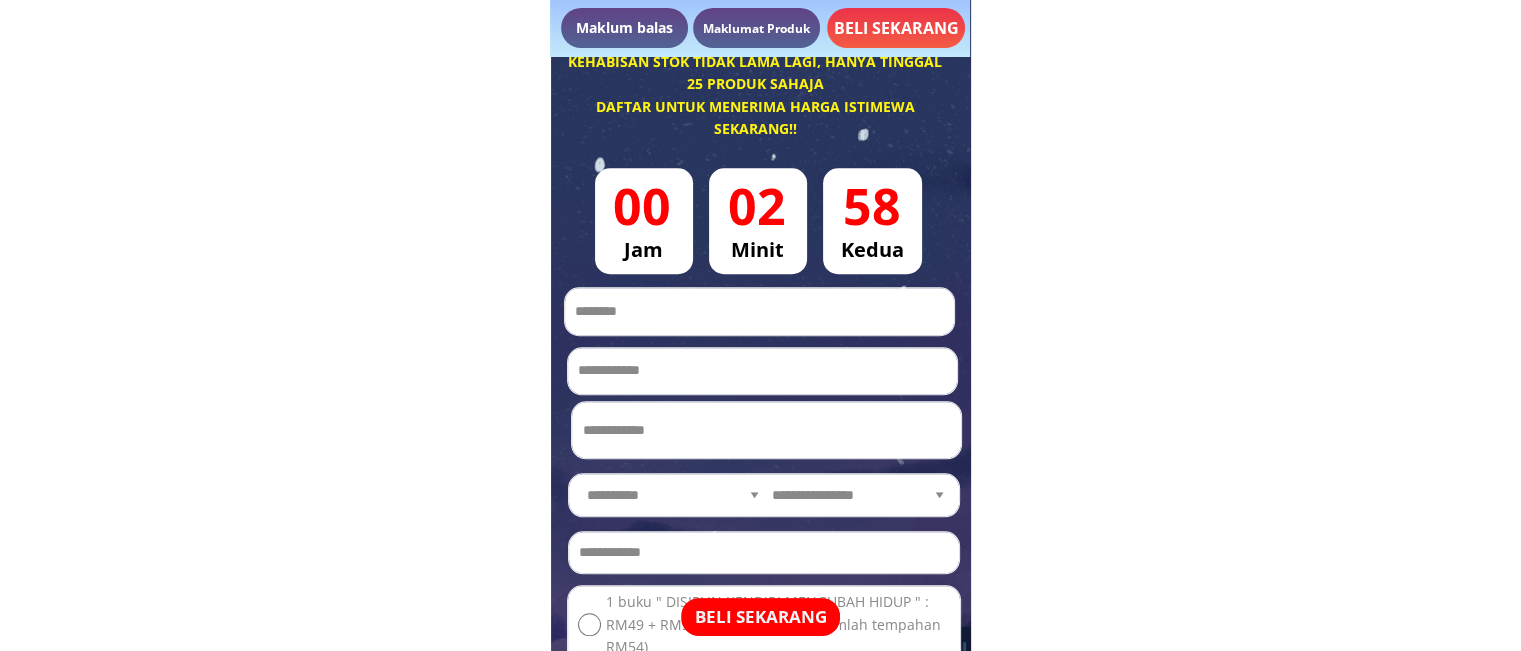 click on "**********" at bounding box center (762, 371) 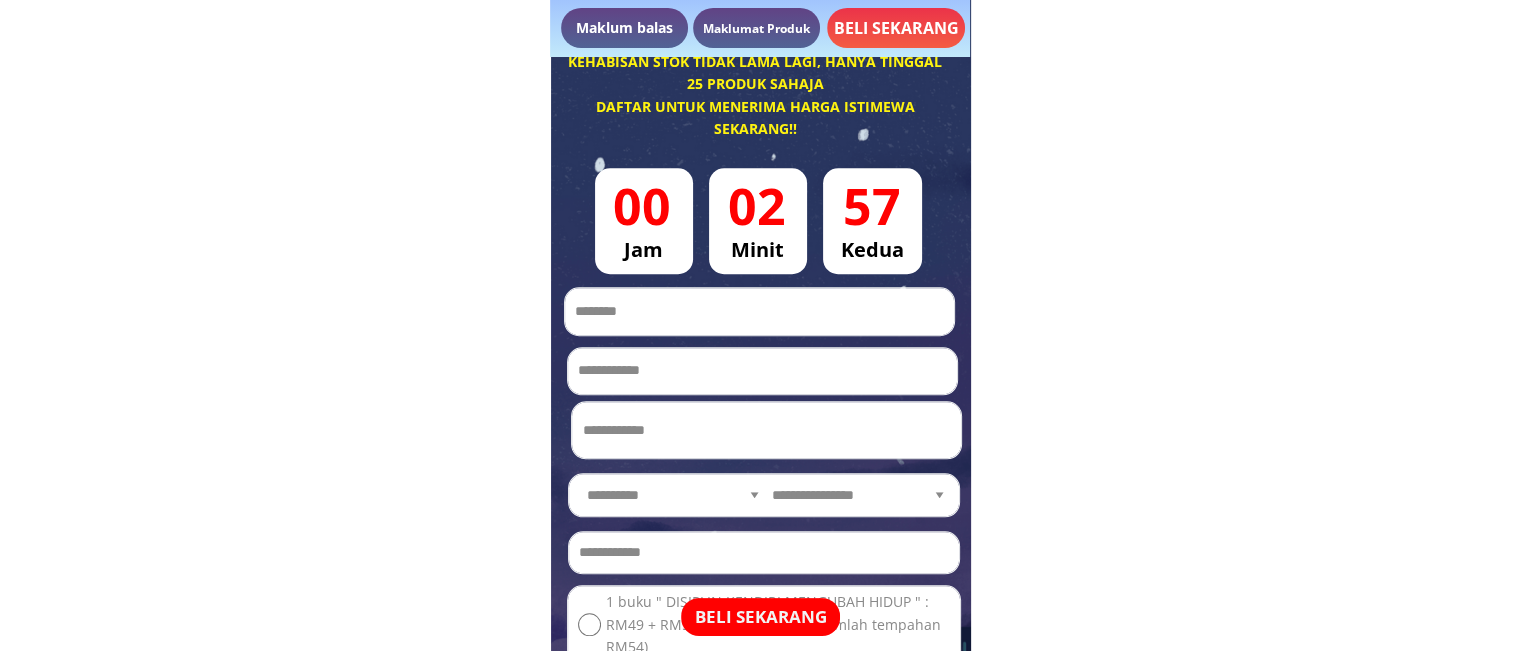 click on "**********" at bounding box center [766, 430] 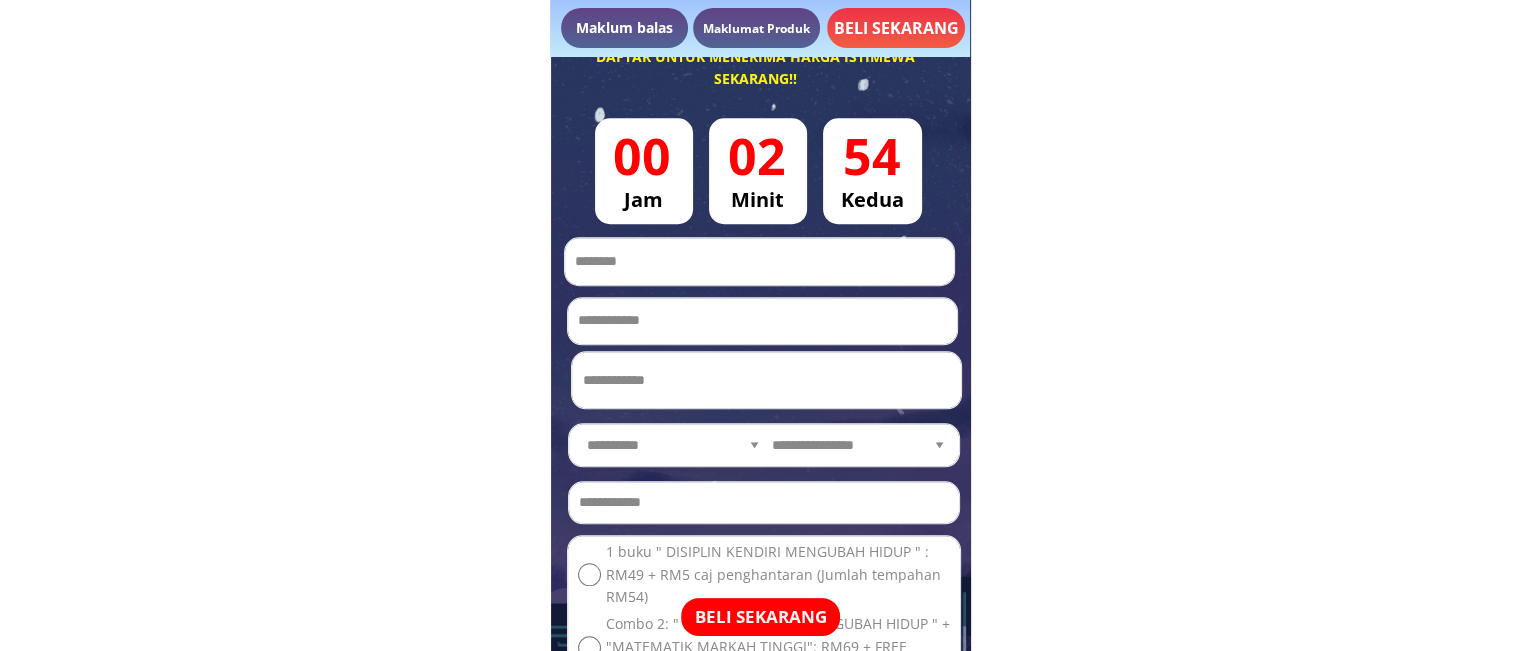scroll, scrollTop: 9262, scrollLeft: 0, axis: vertical 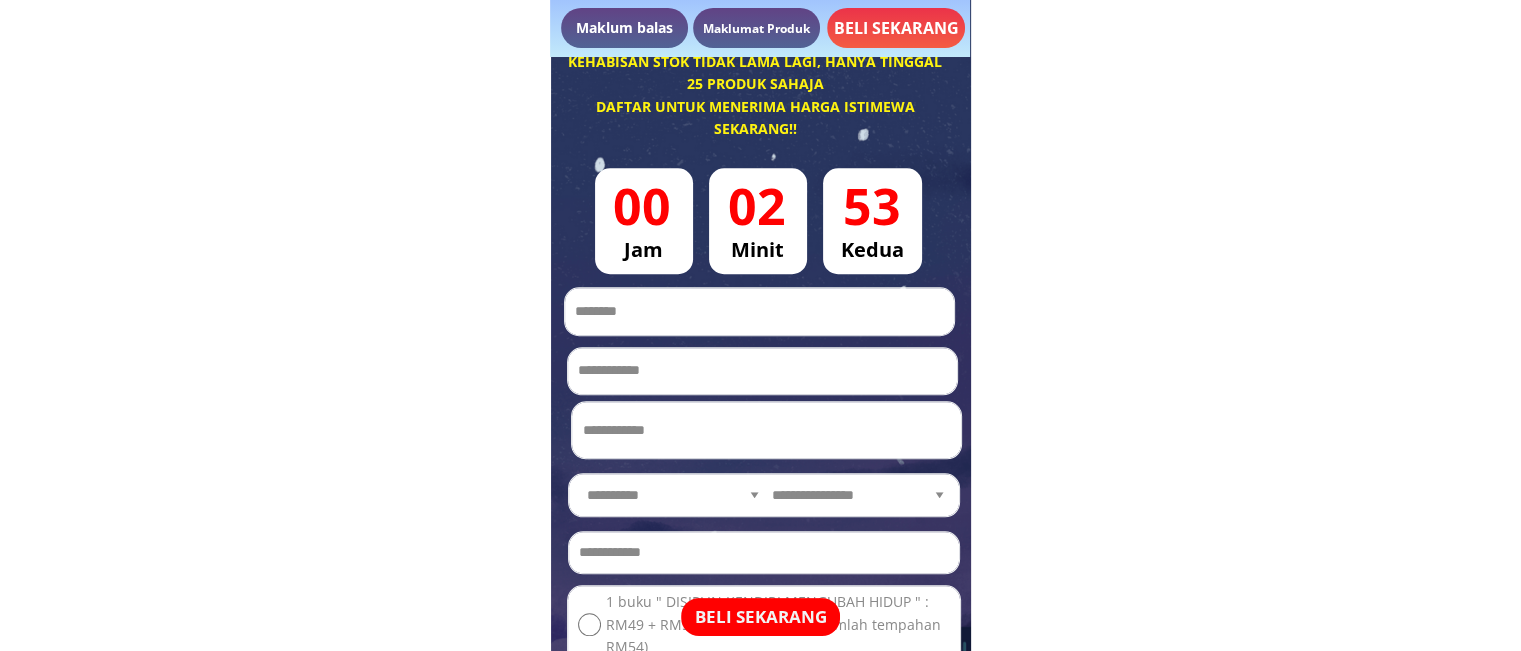 click on "**********" at bounding box center (762, 371) 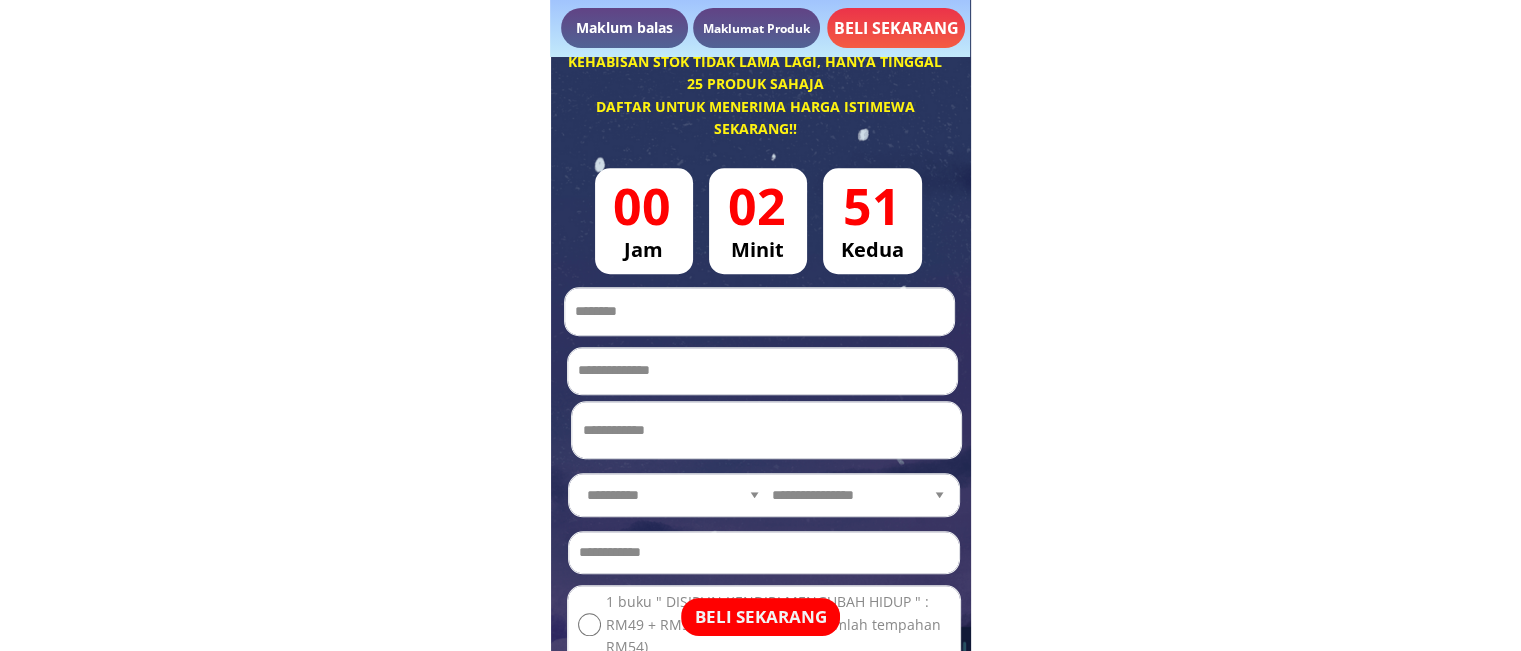click on "**********" at bounding box center [760, -2841] 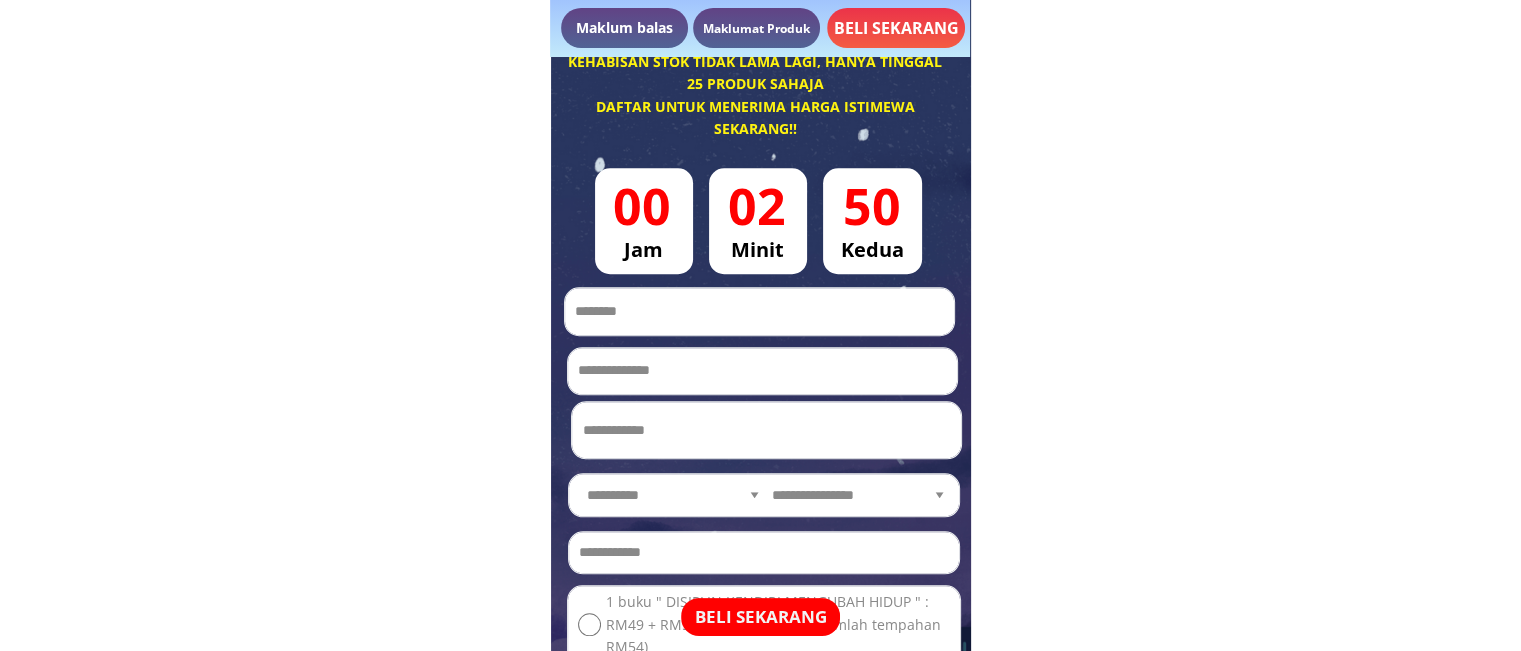 click at bounding box center (762, 371) 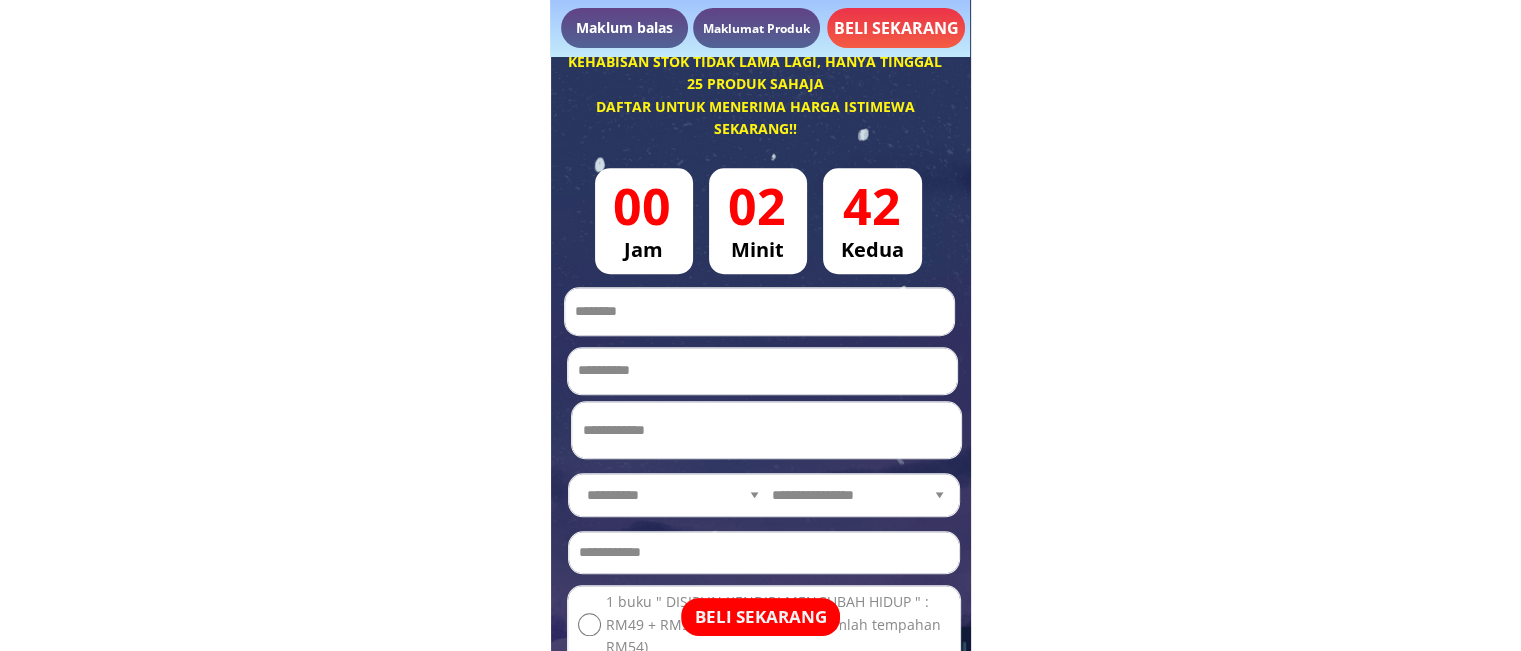 click on "**********" at bounding box center (762, 371) 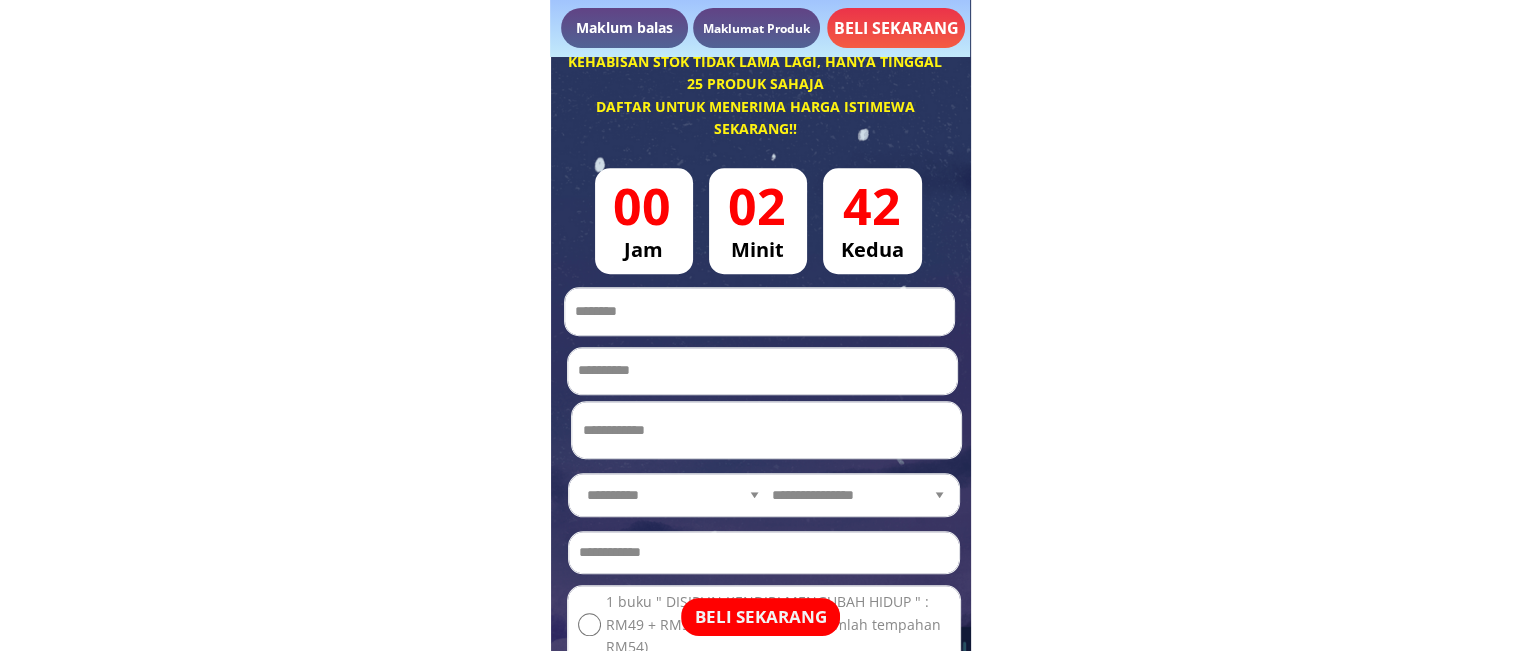 click on "**********" at bounding box center [762, 371] 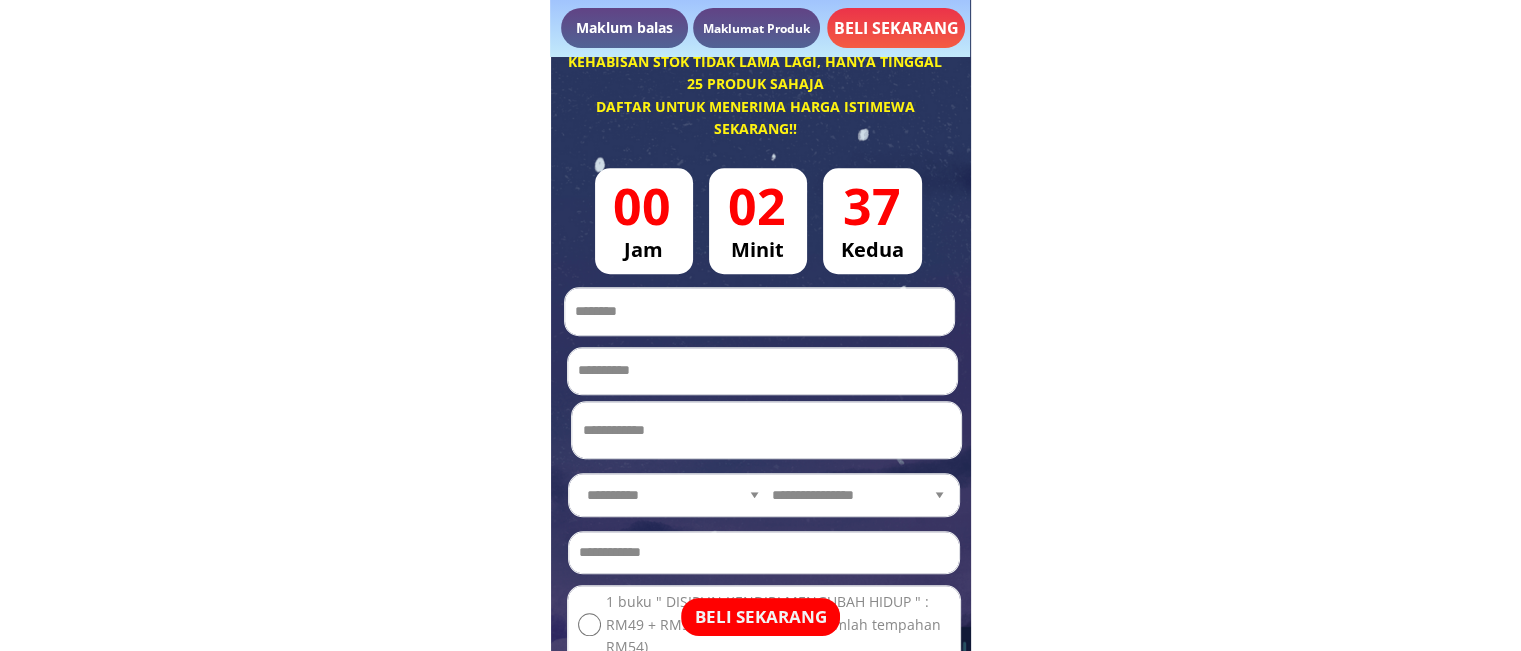 type on "**********" 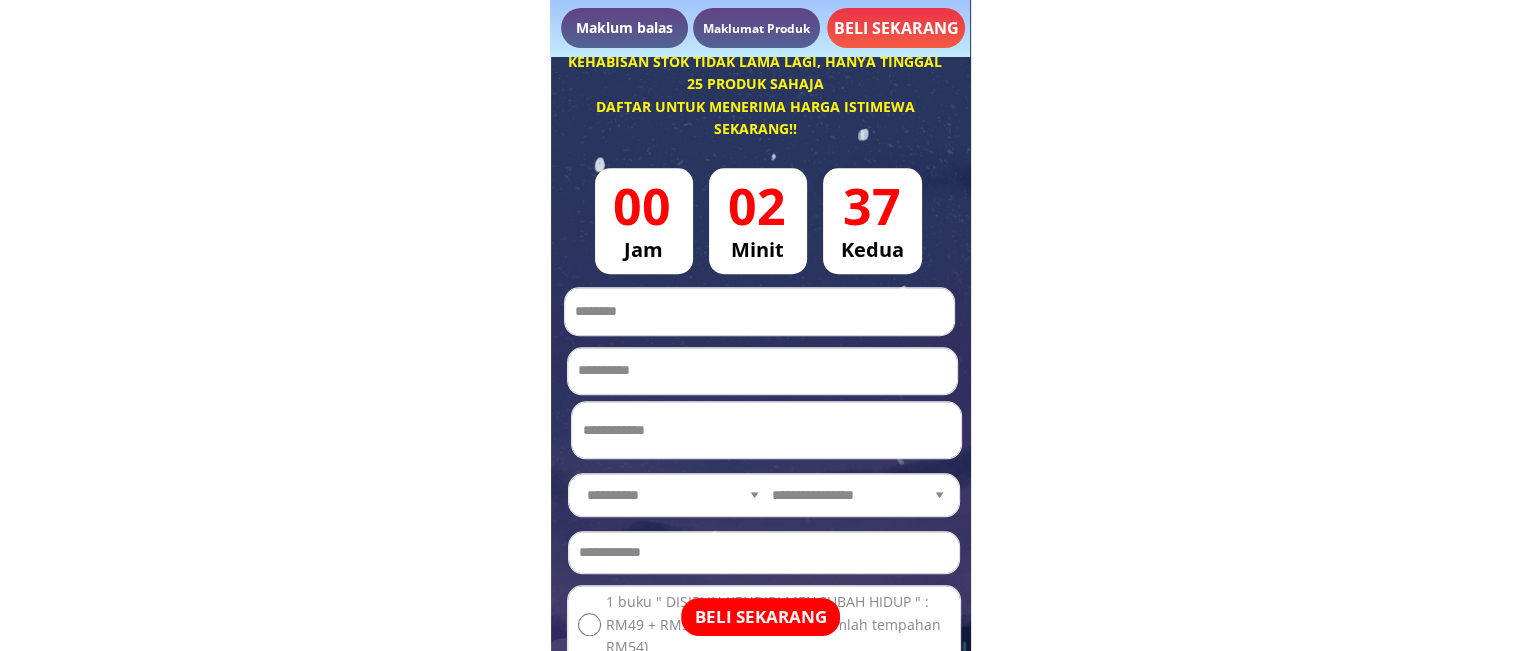 click on "**********" at bounding box center (760, -2841) 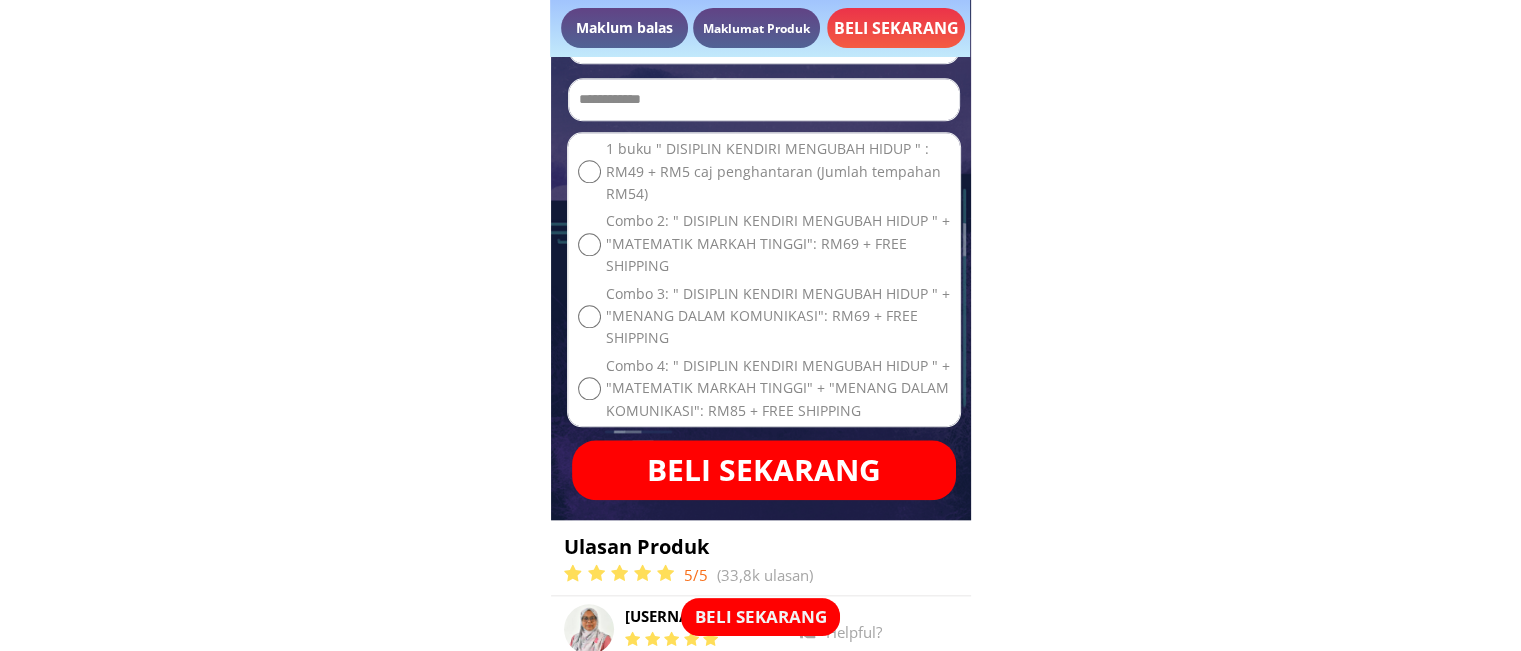 scroll, scrollTop: 9762, scrollLeft: 0, axis: vertical 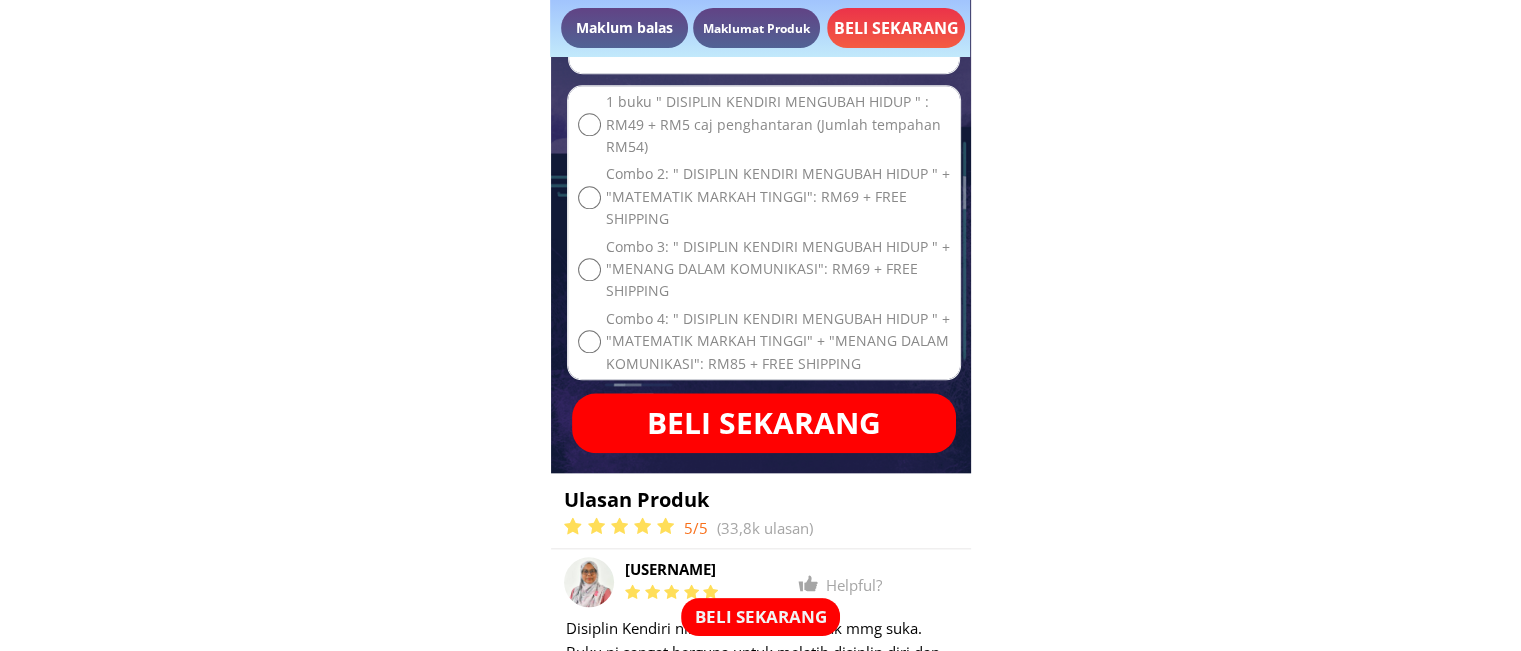 click on "BELI SEKARANG" at bounding box center (764, 423) 